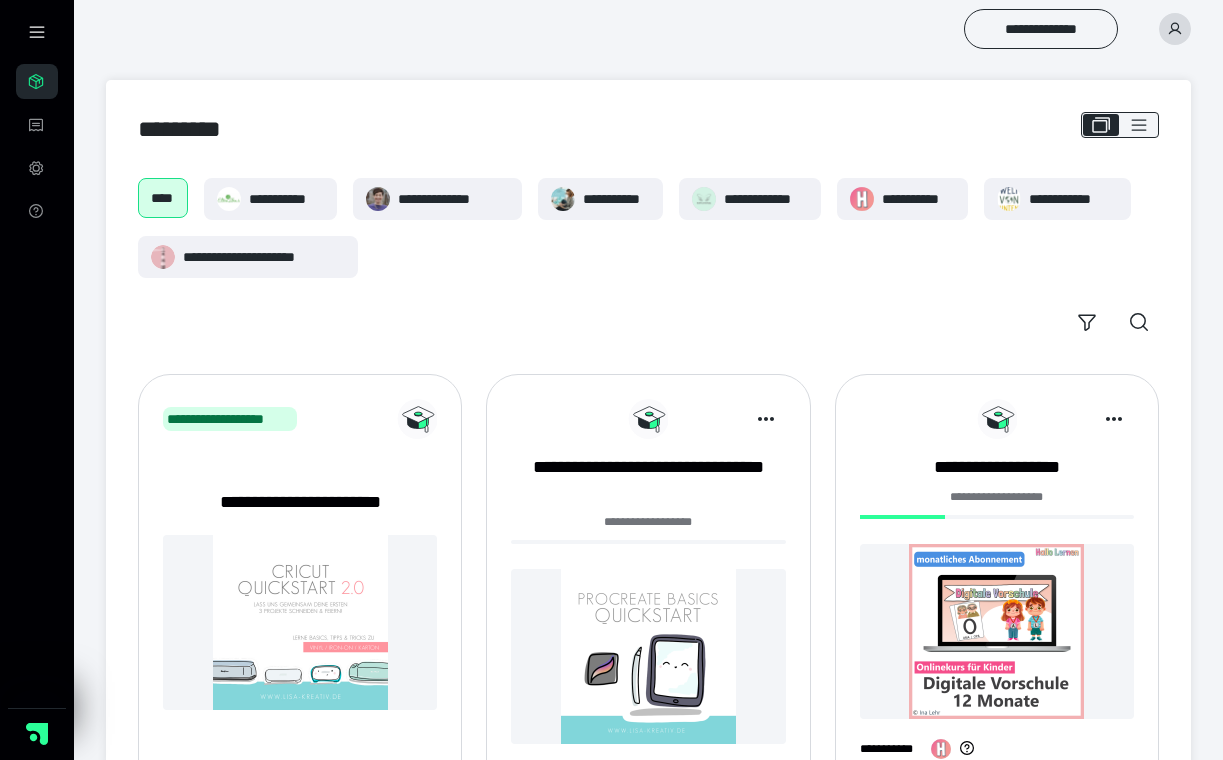 scroll, scrollTop: 0, scrollLeft: 0, axis: both 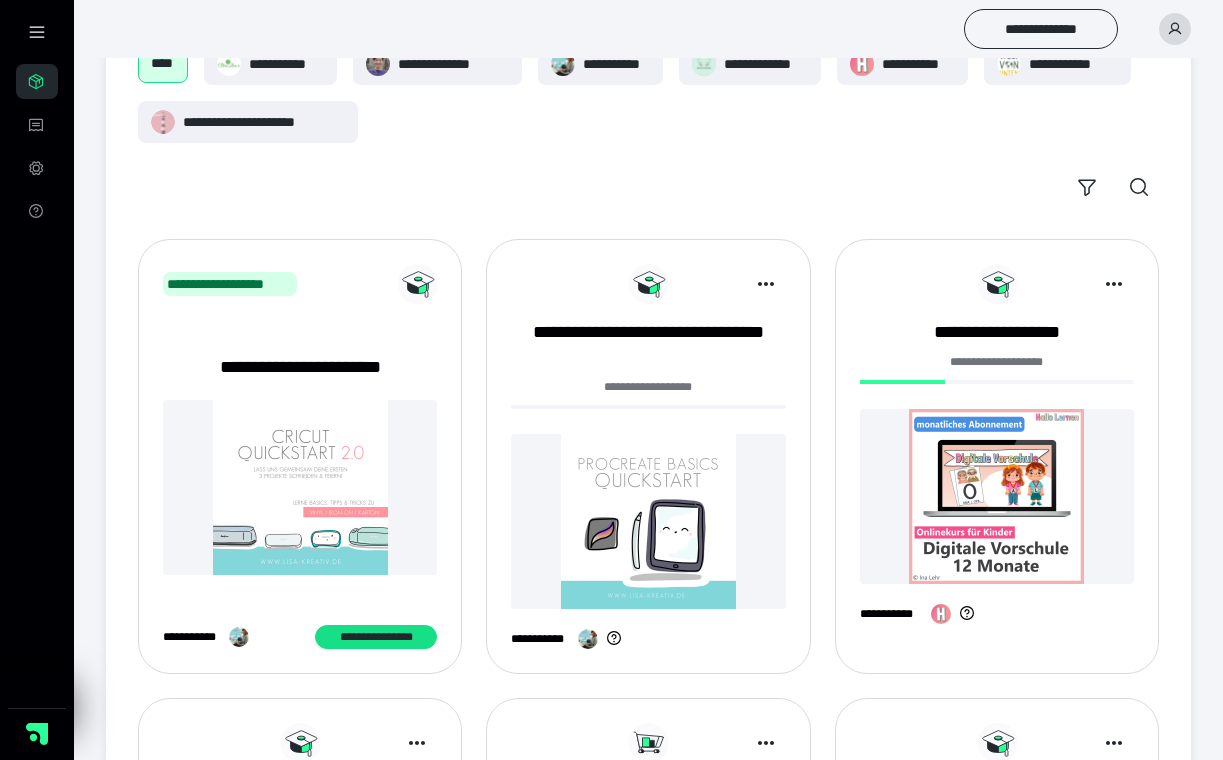 click at bounding box center [648, 521] 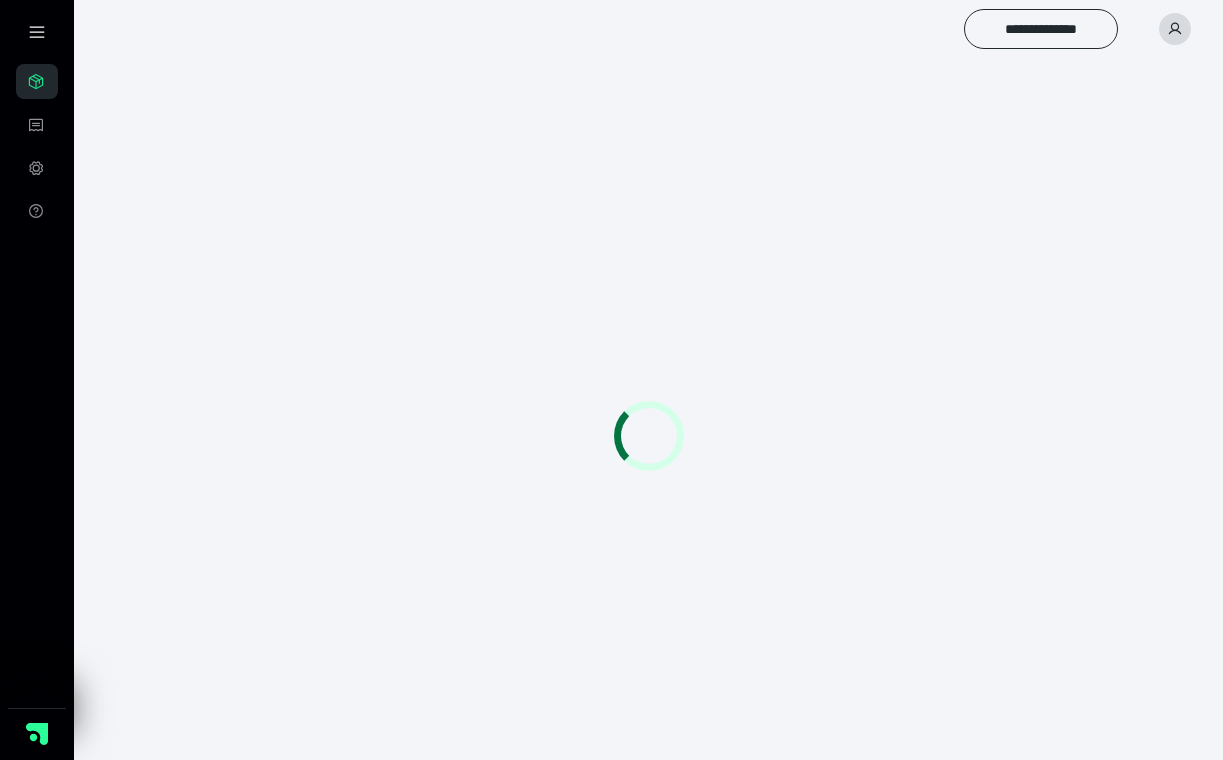 scroll, scrollTop: 0, scrollLeft: 0, axis: both 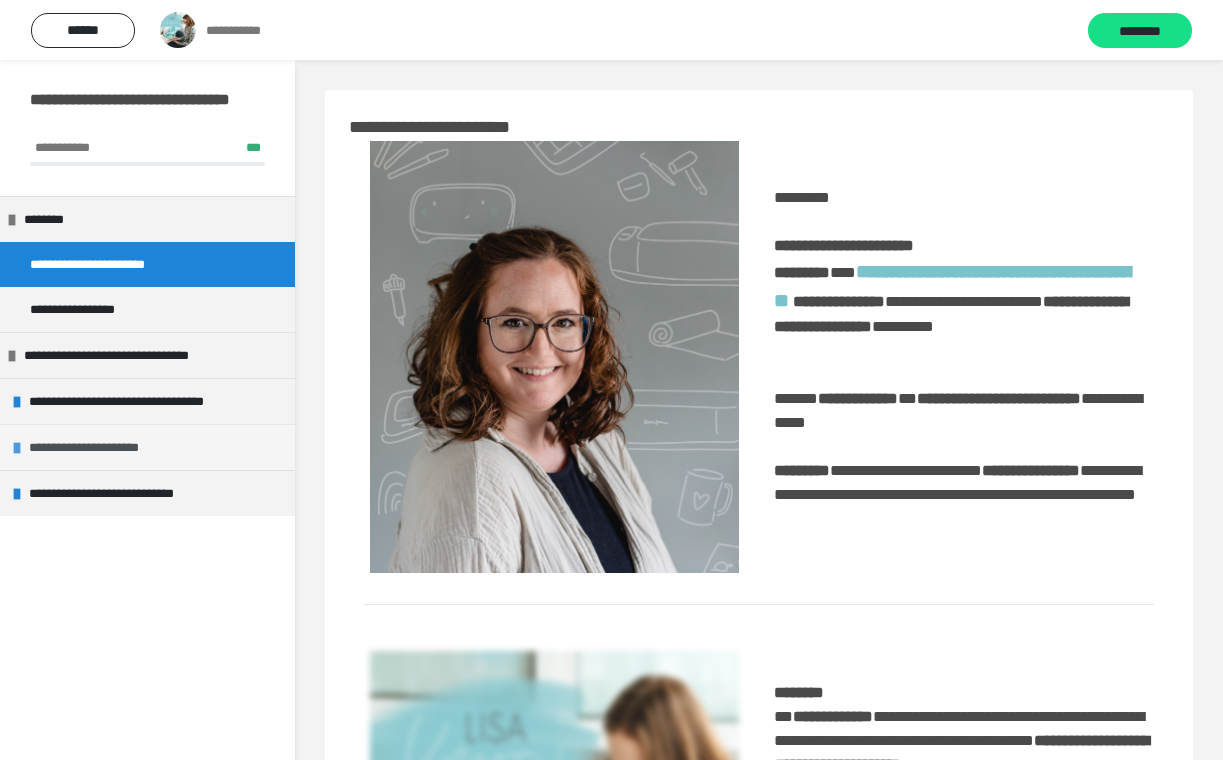 click on "**********" at bounding box center (105, 447) 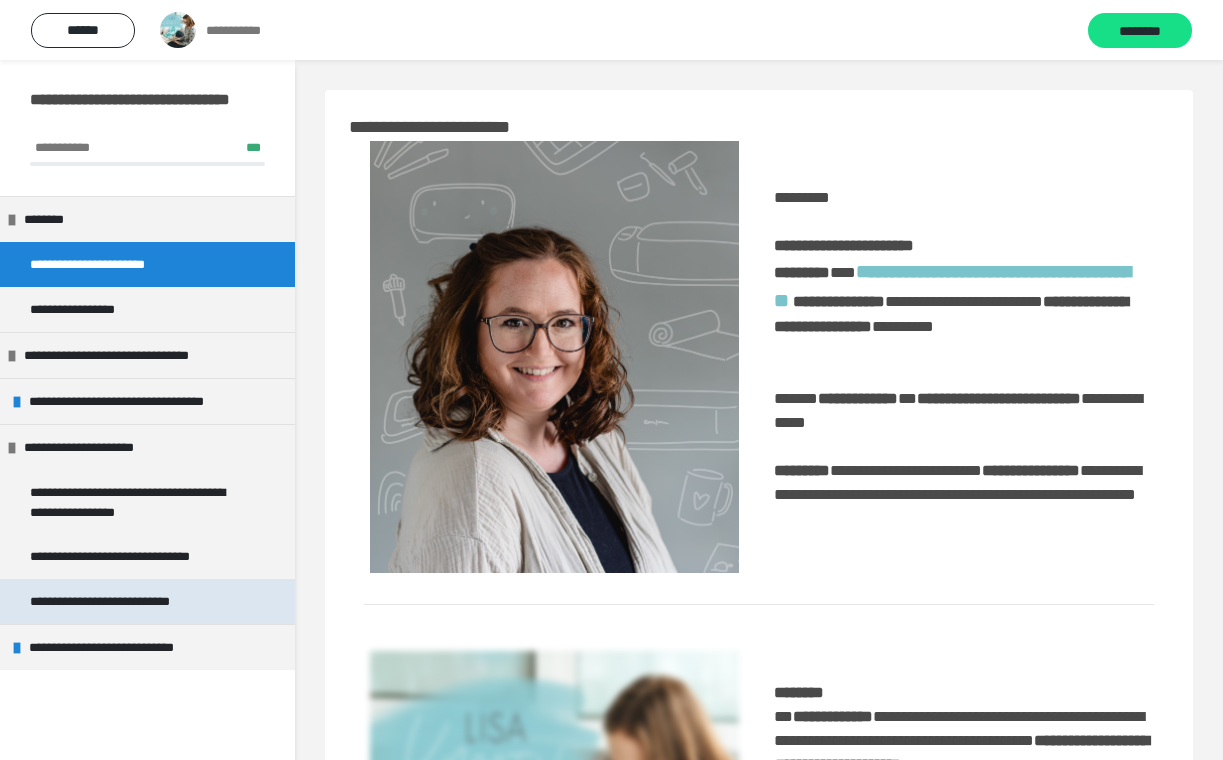 click on "**********" at bounding box center [134, 601] 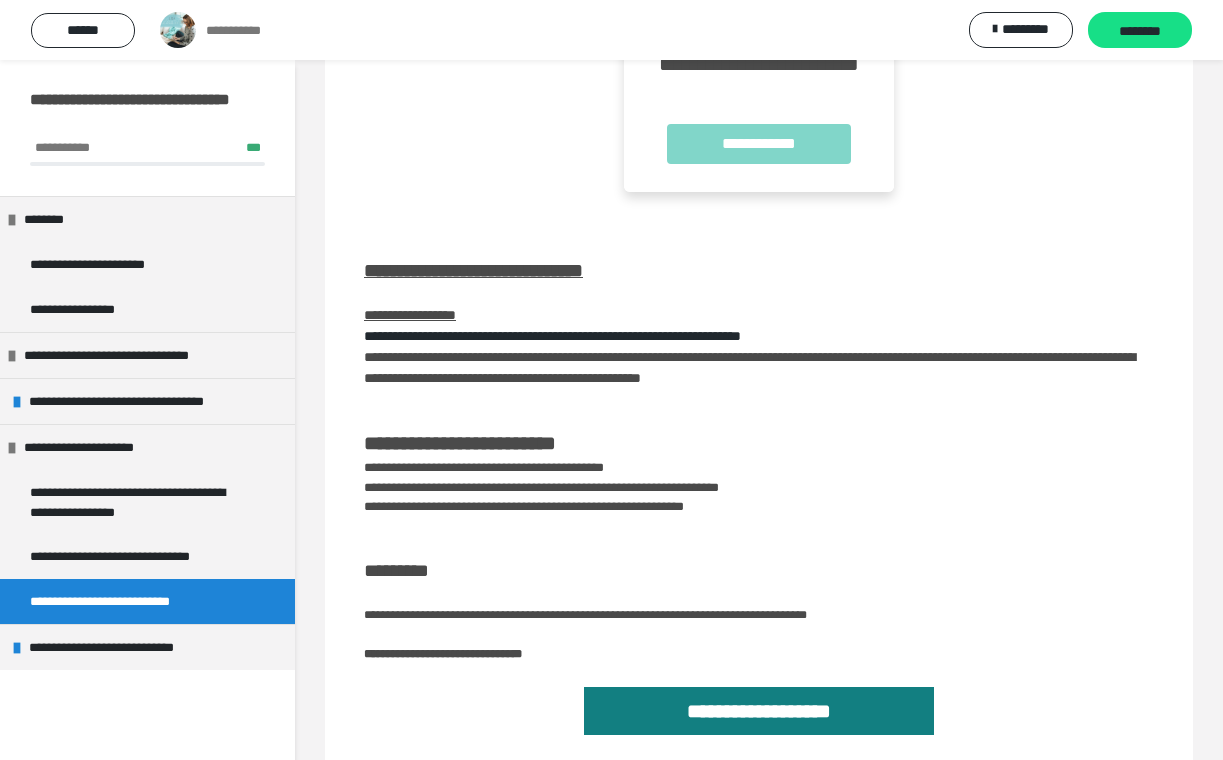 scroll, scrollTop: 521, scrollLeft: 0, axis: vertical 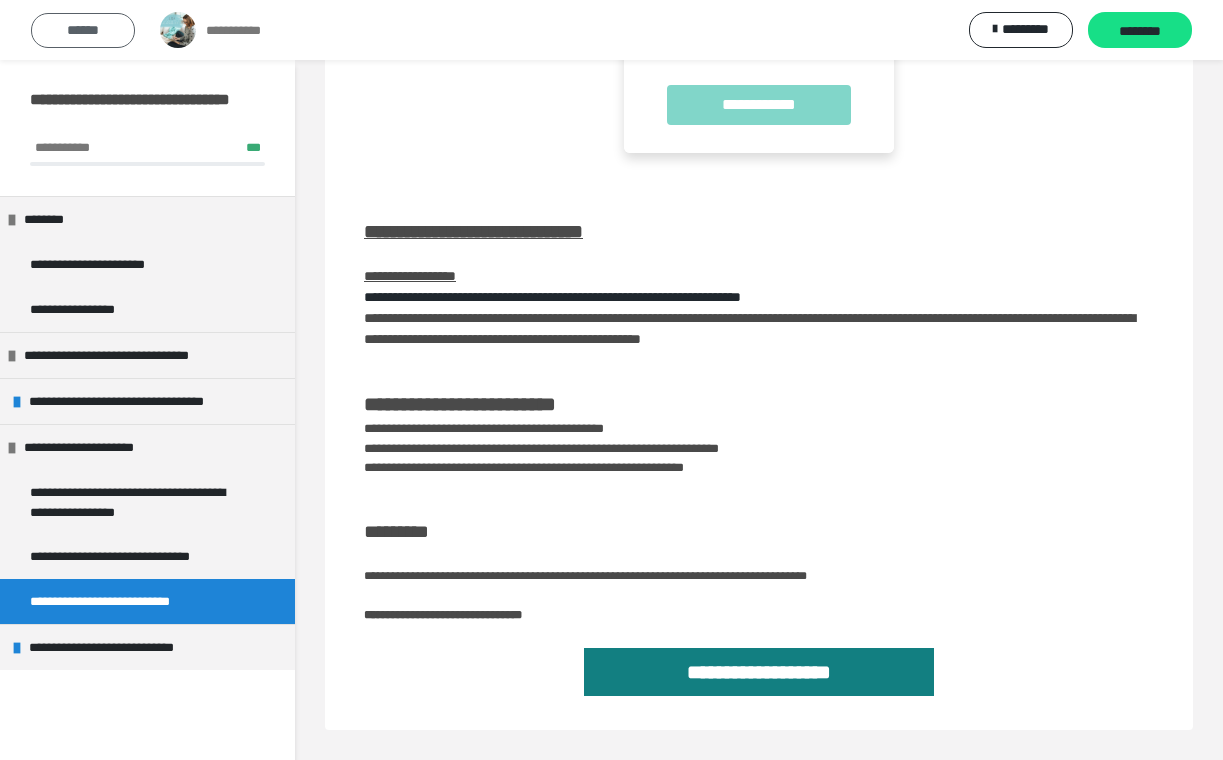 click on "******" at bounding box center (83, 30) 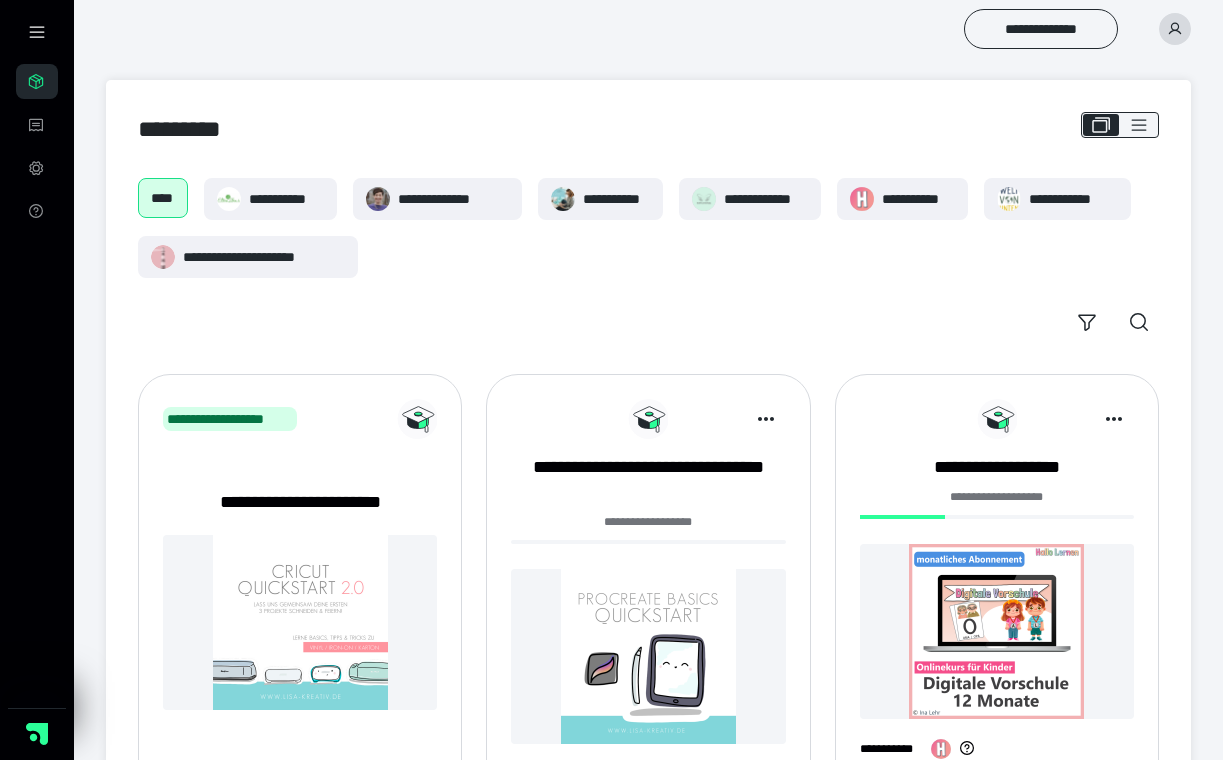 scroll, scrollTop: 135, scrollLeft: 0, axis: vertical 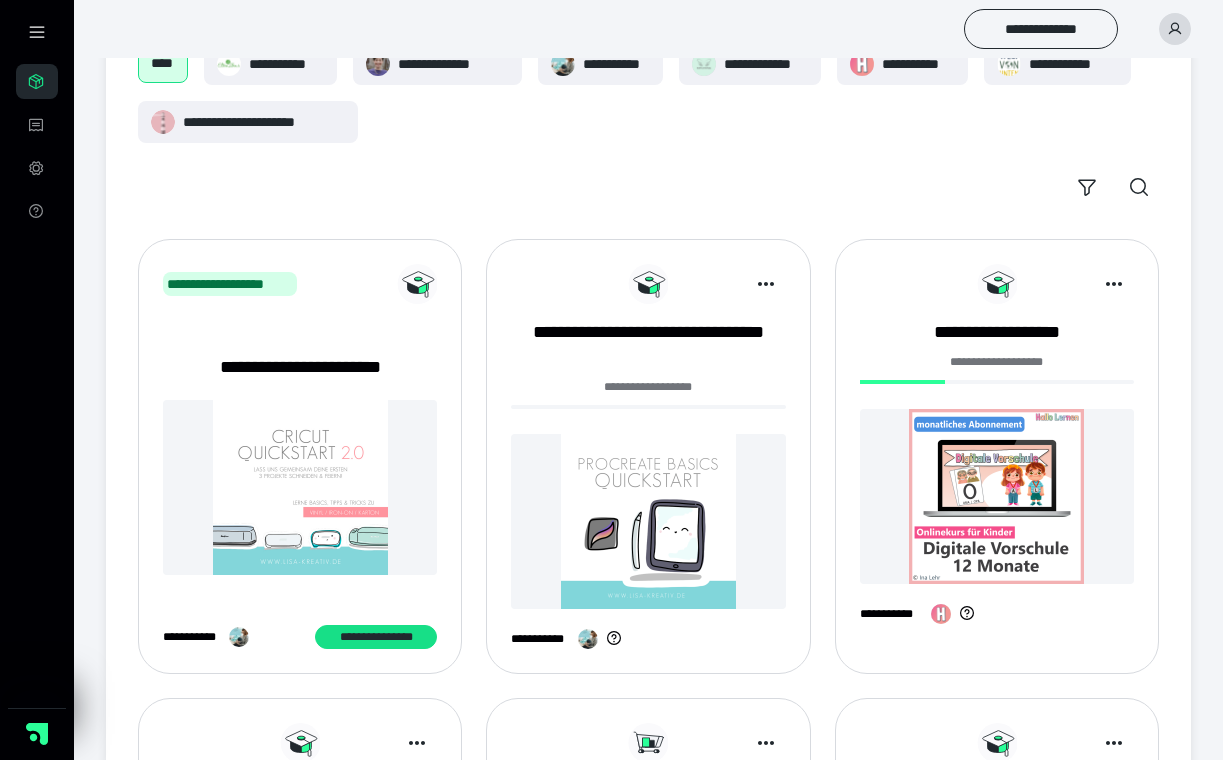 click at bounding box center (997, 496) 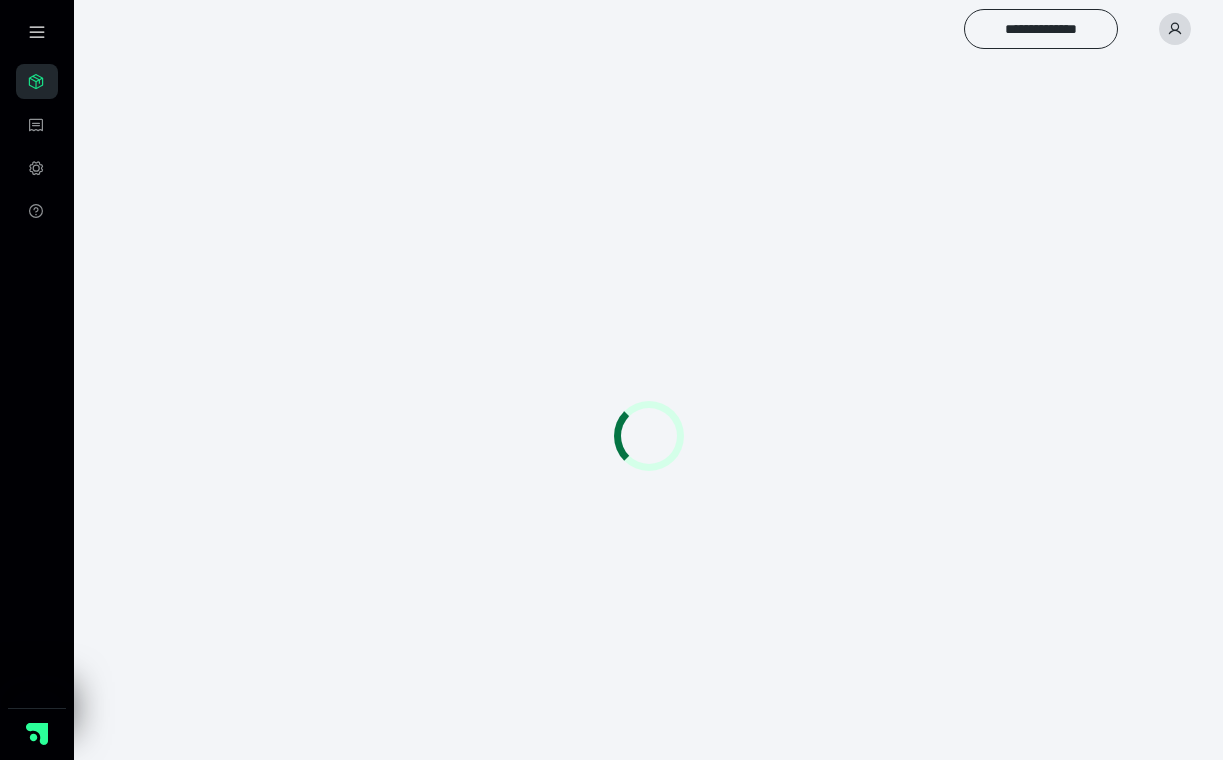scroll, scrollTop: 0, scrollLeft: 0, axis: both 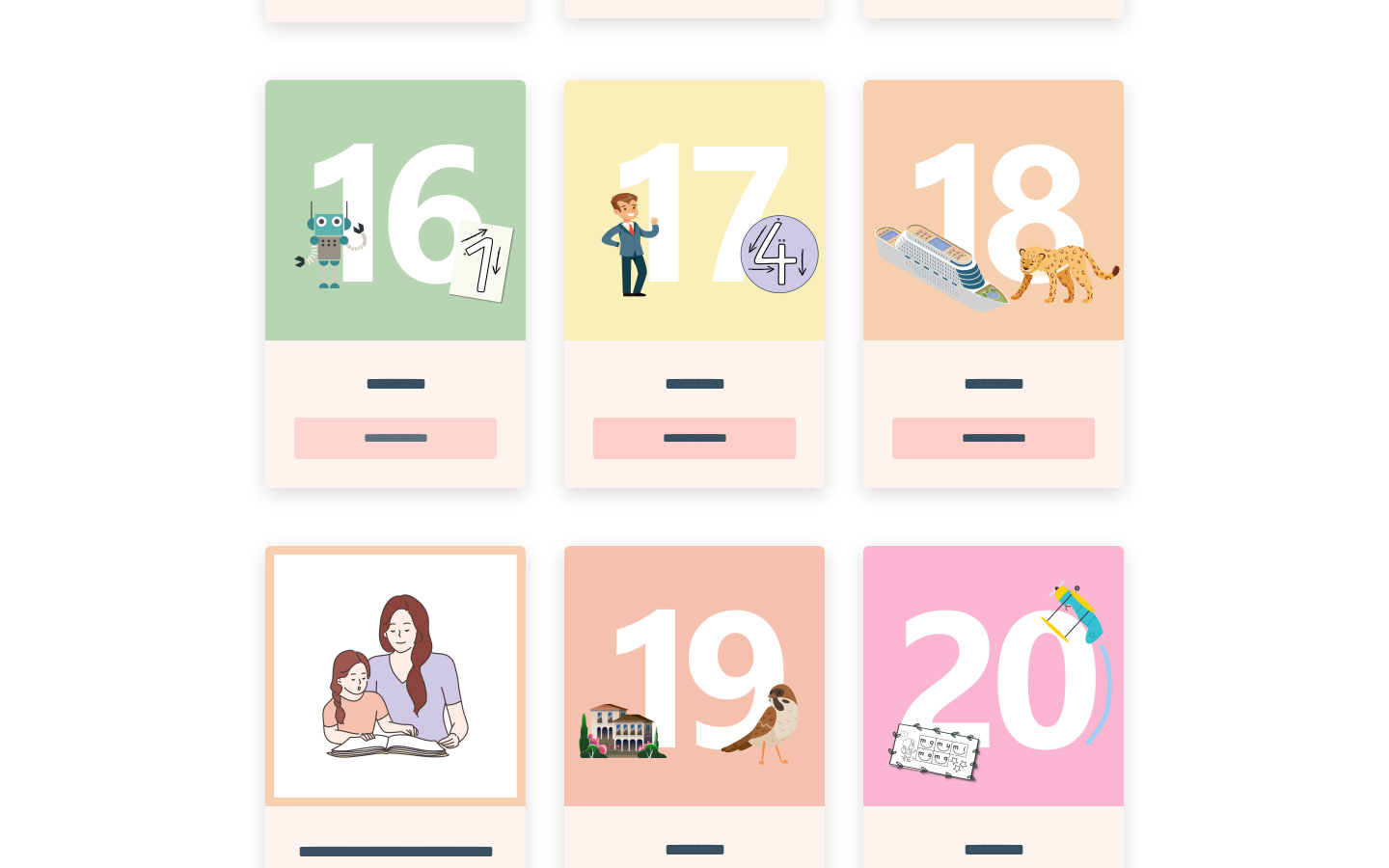 click on "**********" at bounding box center (395, 438) 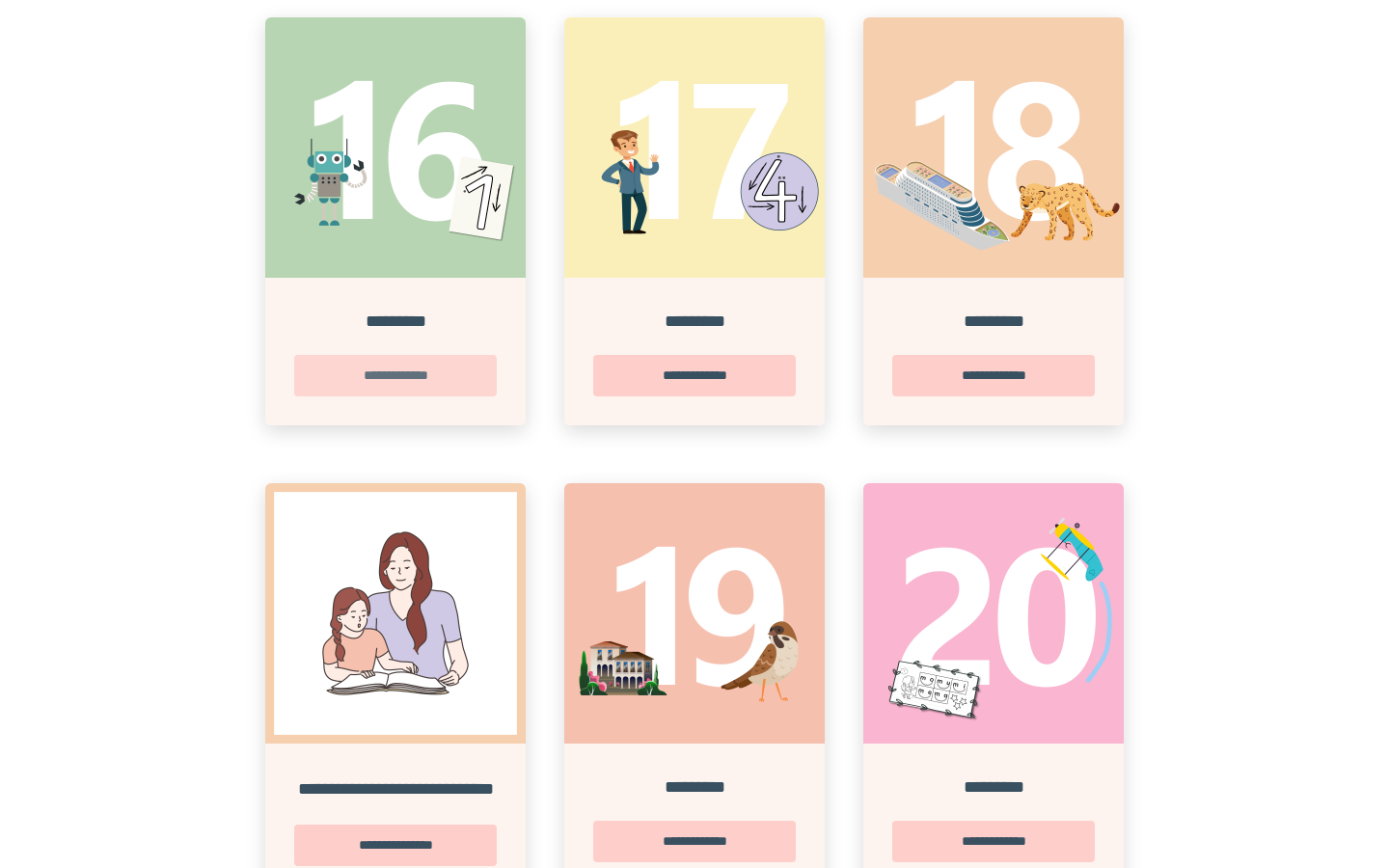 scroll, scrollTop: 0, scrollLeft: 0, axis: both 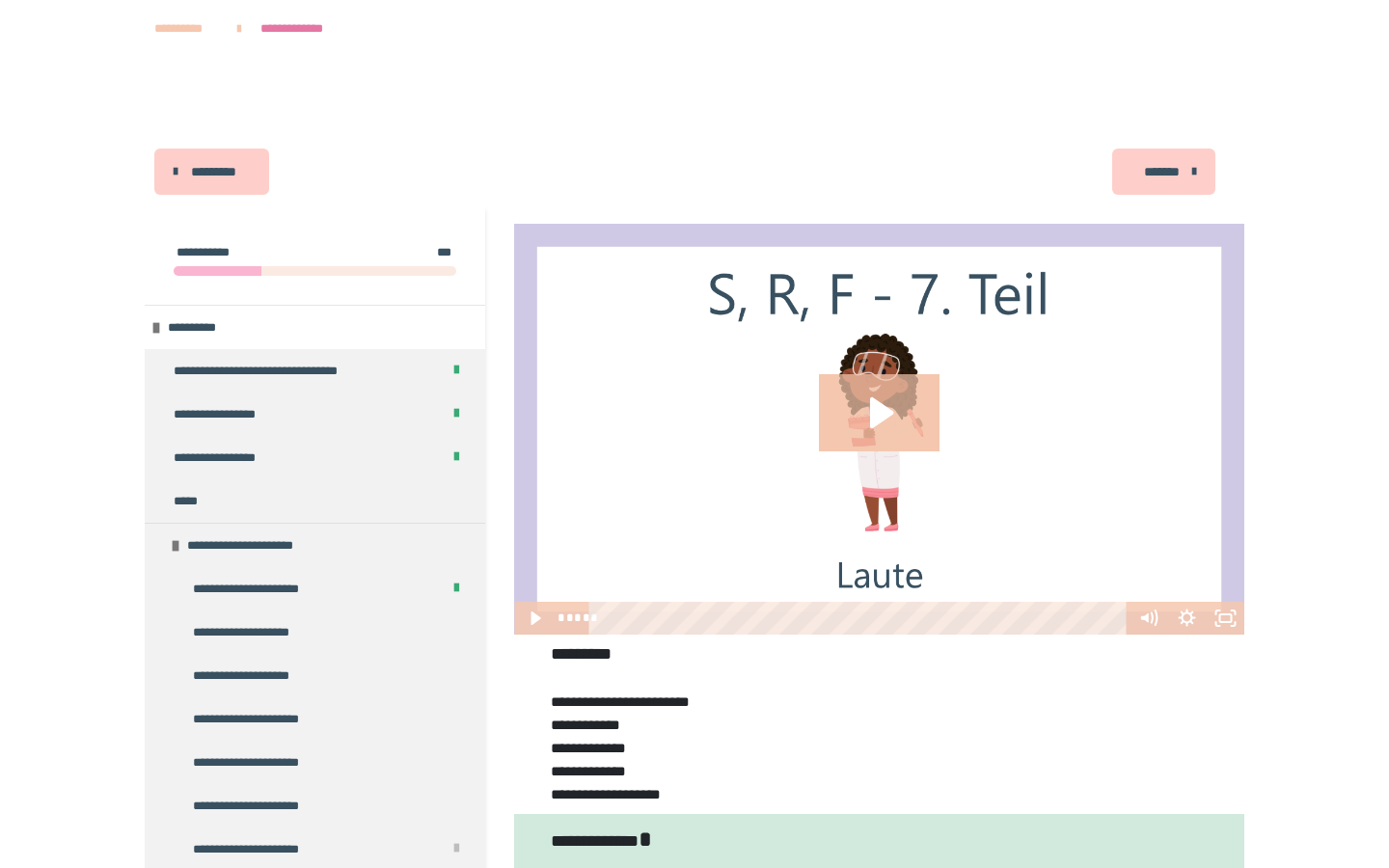click on "*******" at bounding box center (1163, 172) 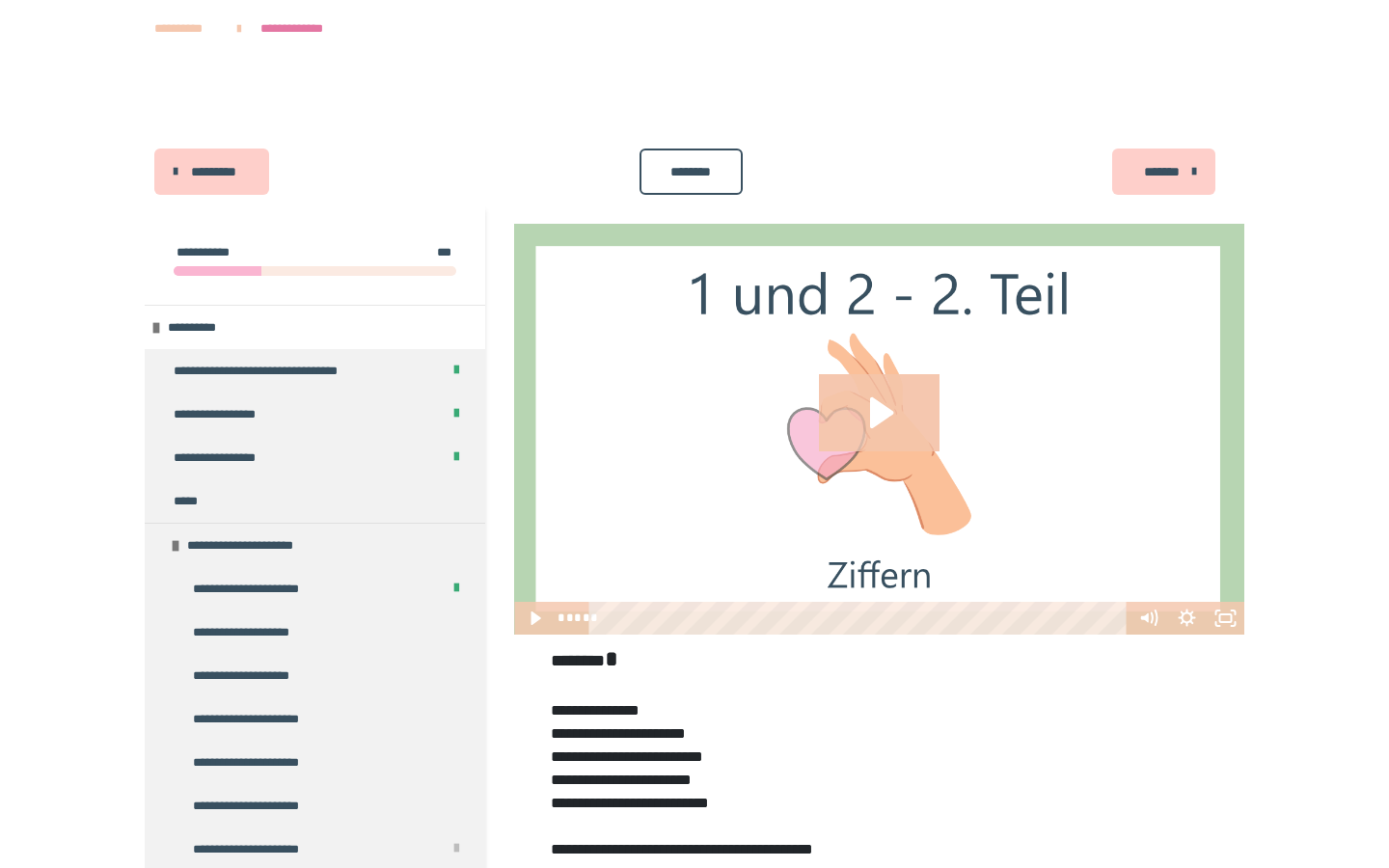 click on "********" at bounding box center [691, 172] 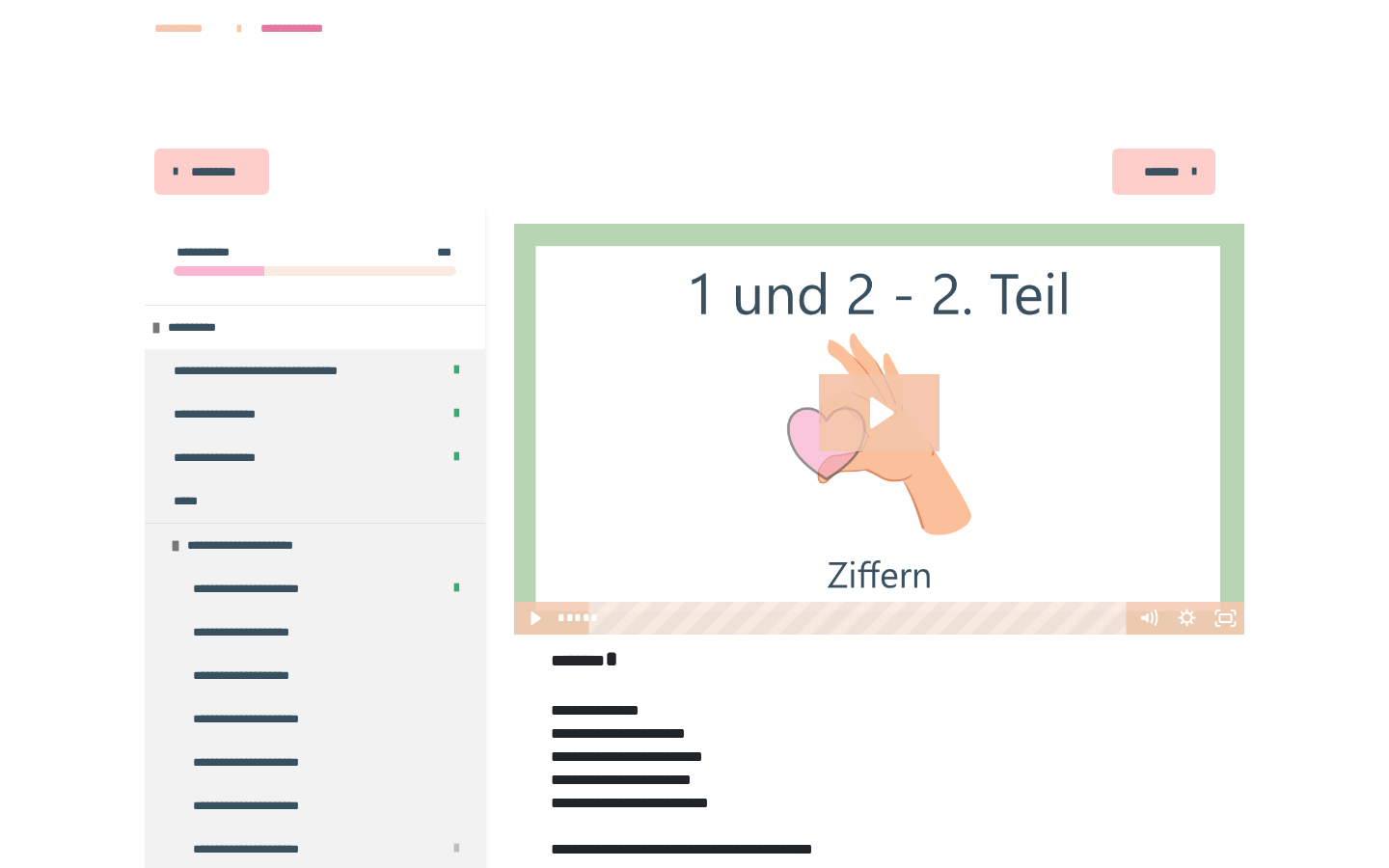 click on "*******" at bounding box center (1161, 172) 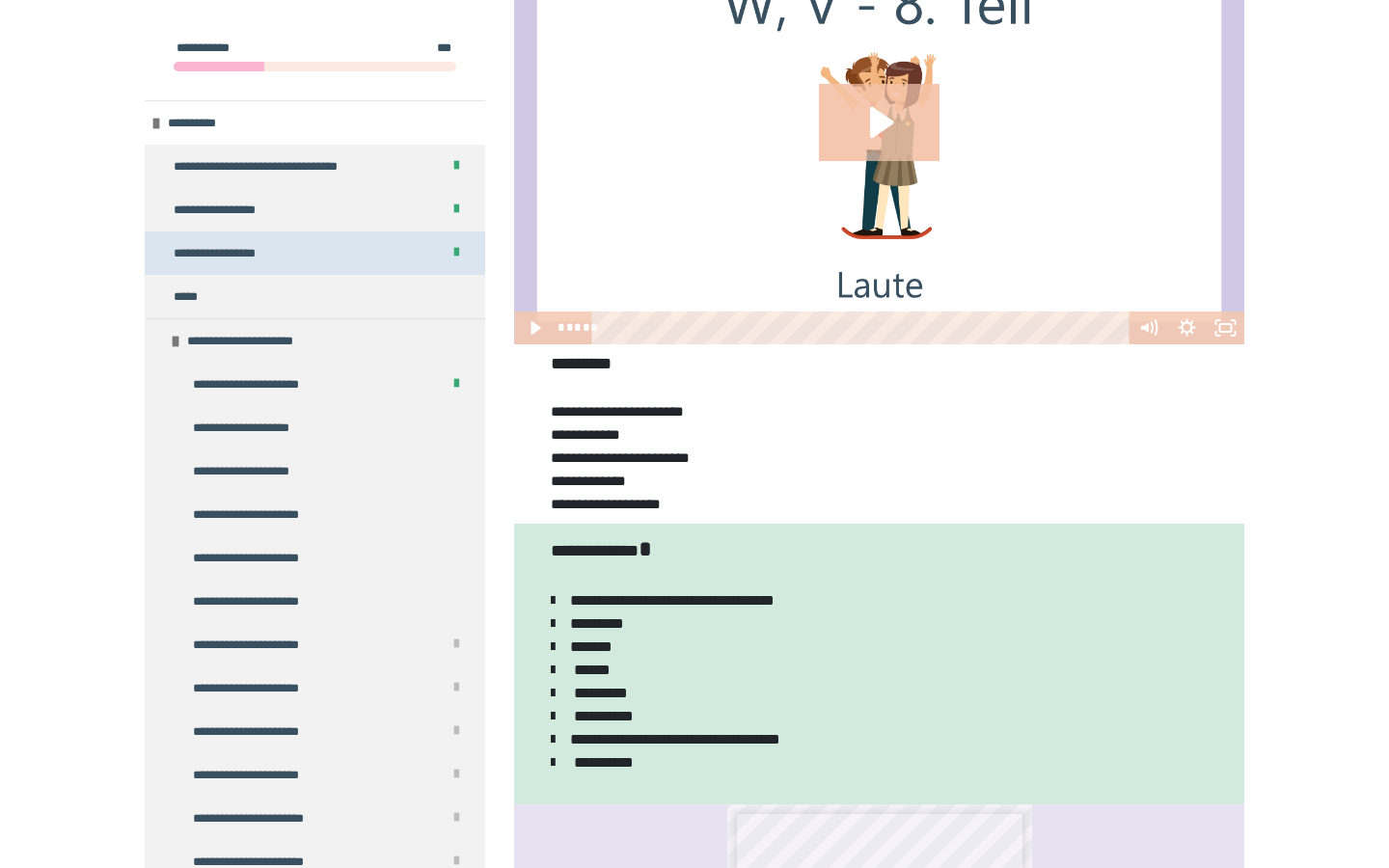 scroll, scrollTop: 302, scrollLeft: 0, axis: vertical 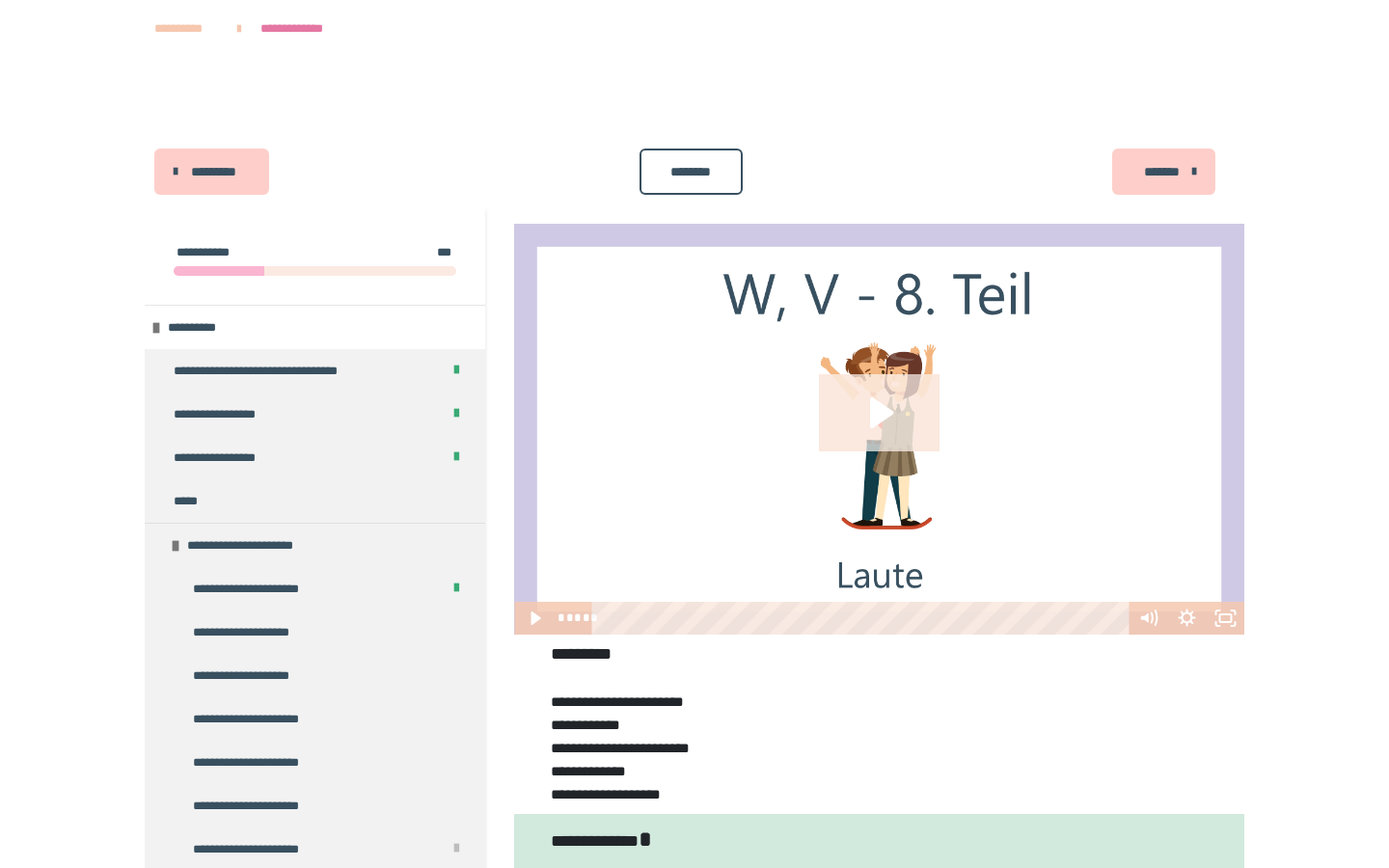 click 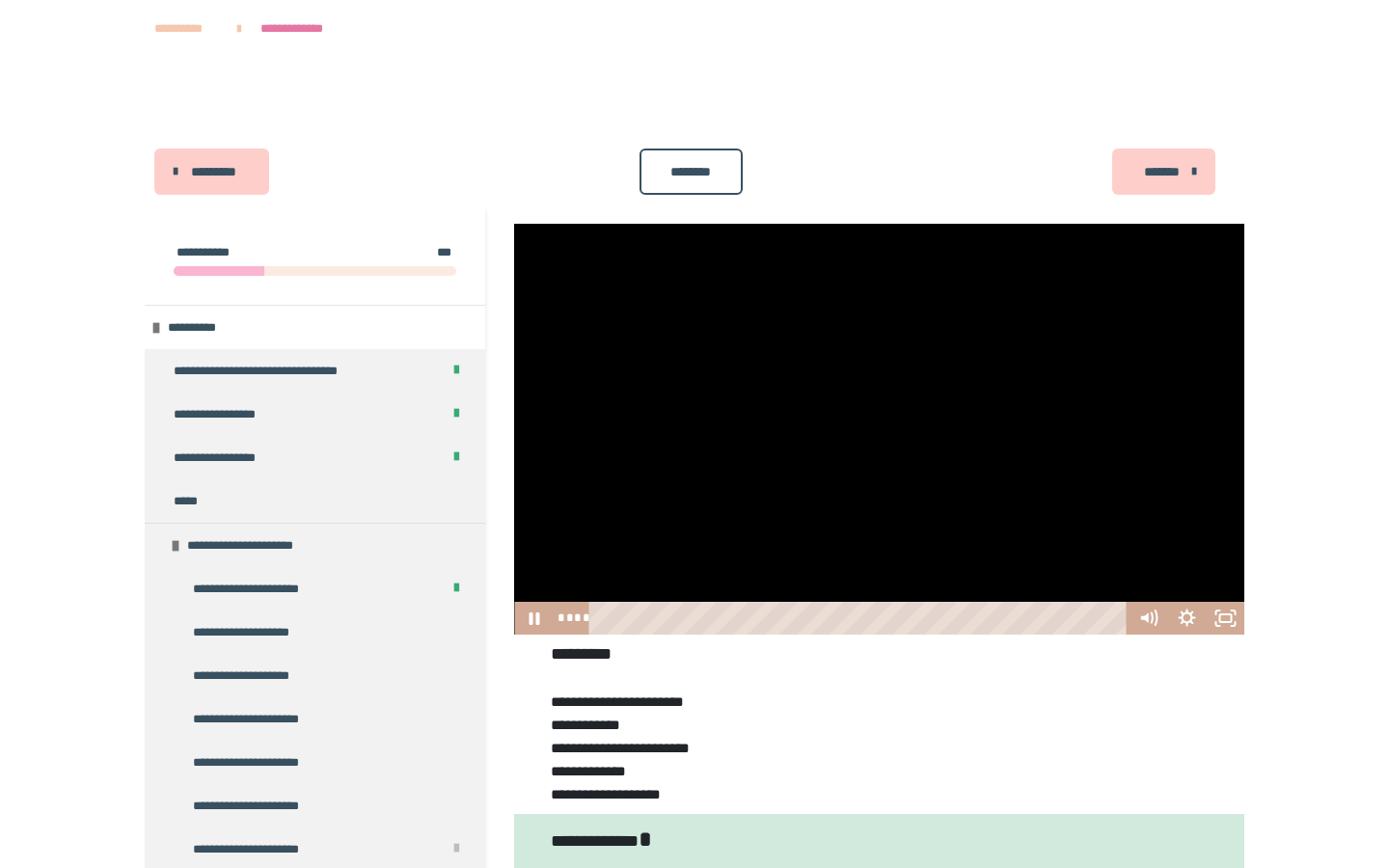click at bounding box center [879, 429] 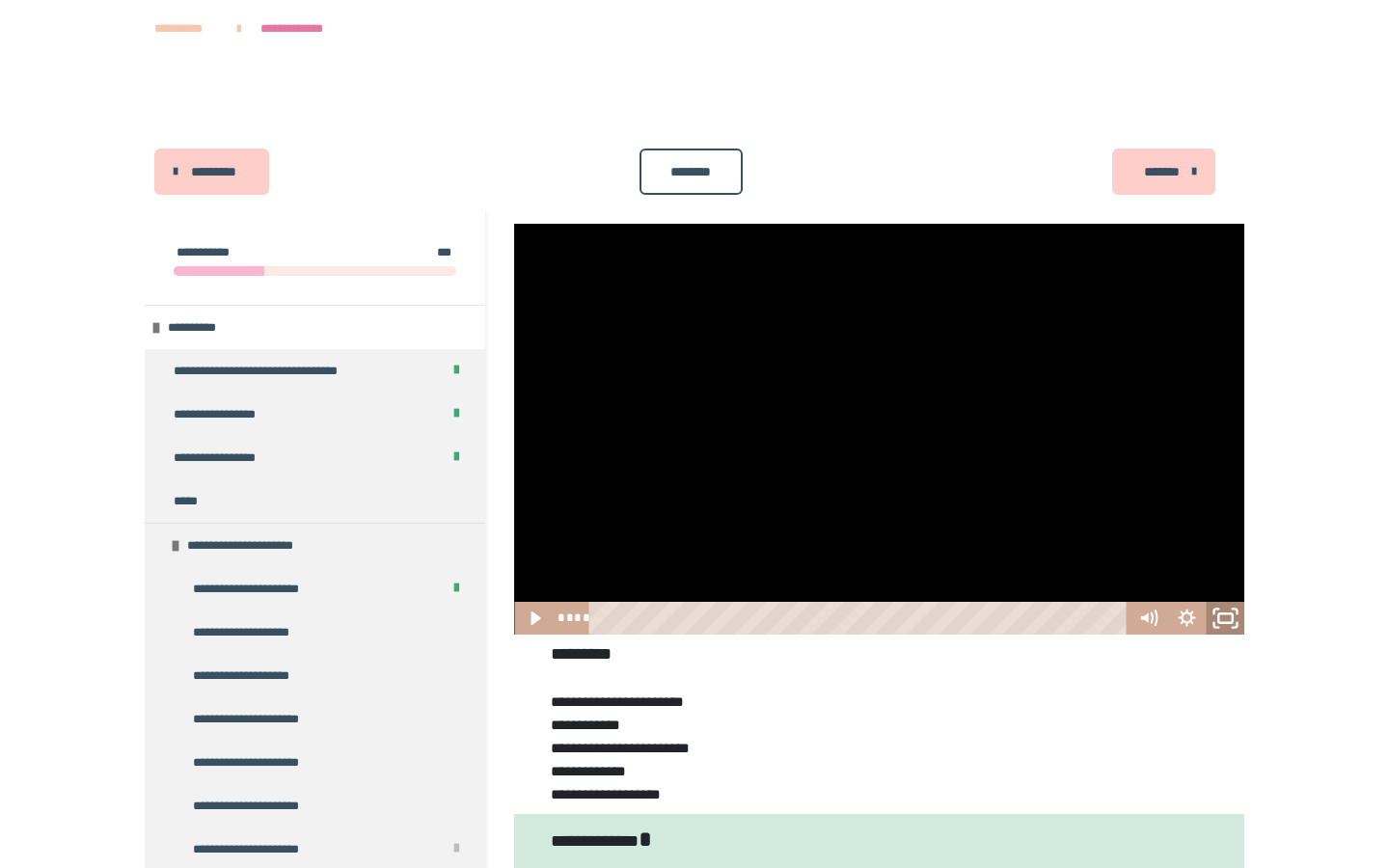 click 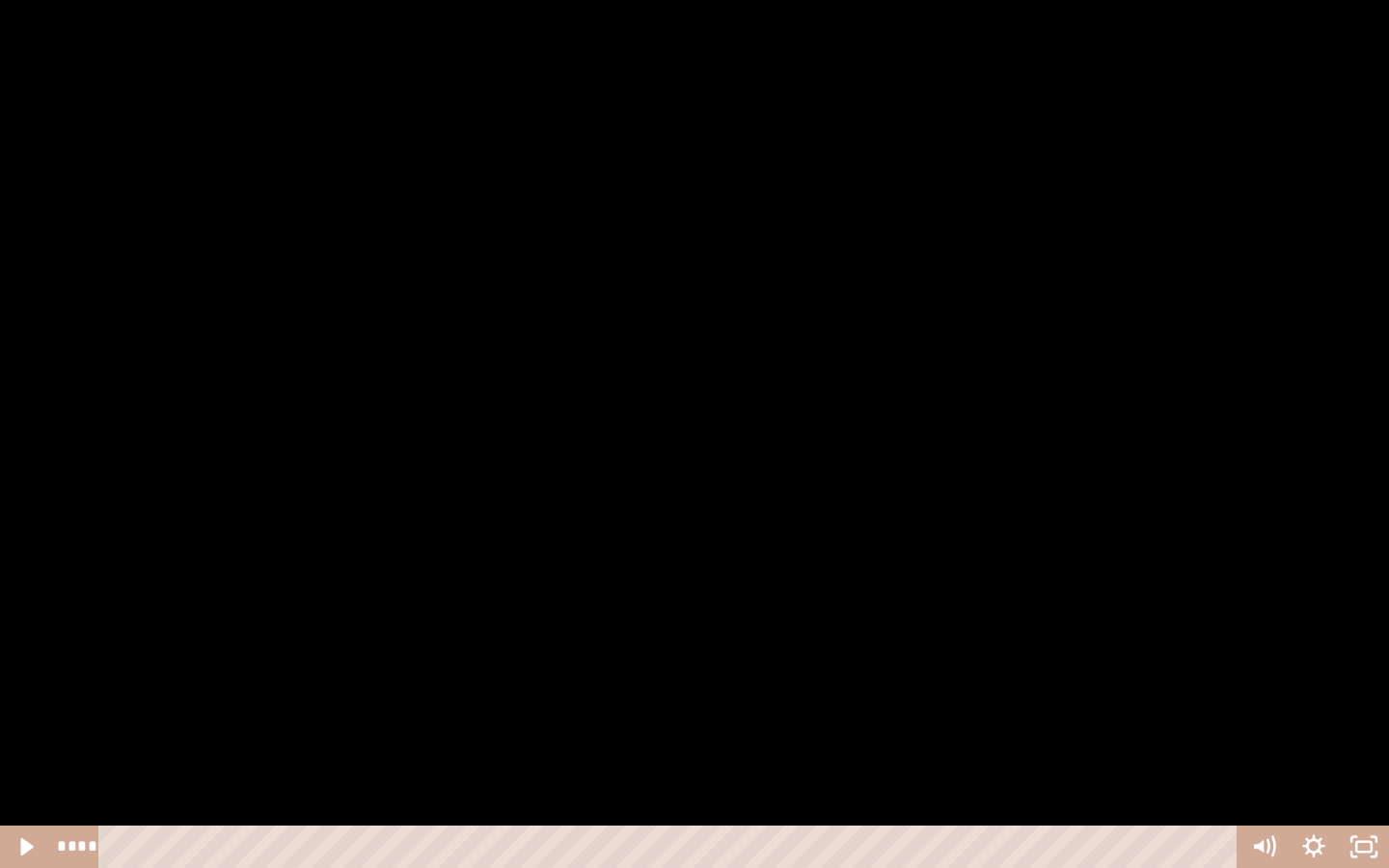click at bounding box center (694, 434) 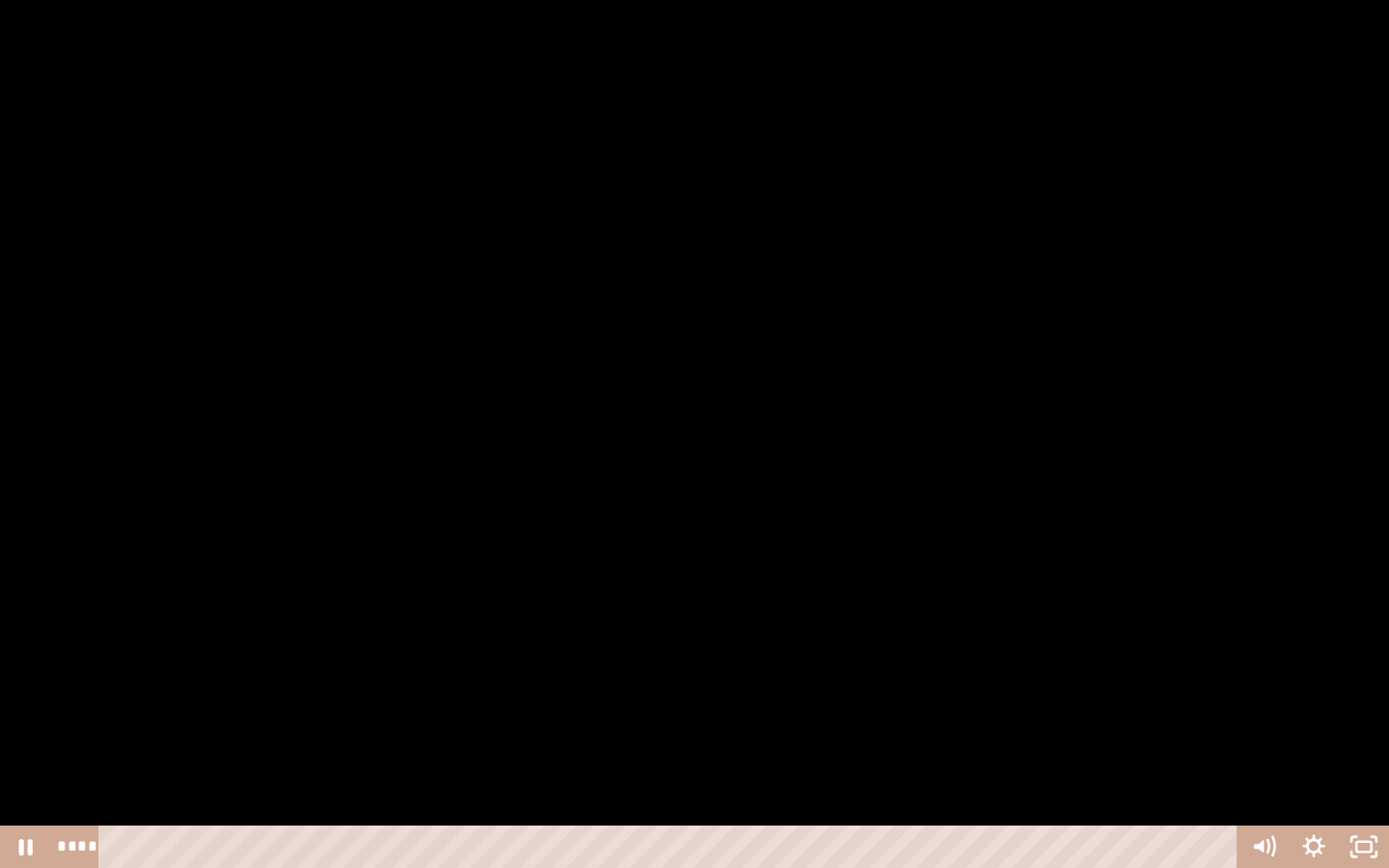 drag, startPoint x: 1388, startPoint y: 185, endPoint x: 1376, endPoint y: 0, distance: 185.38878 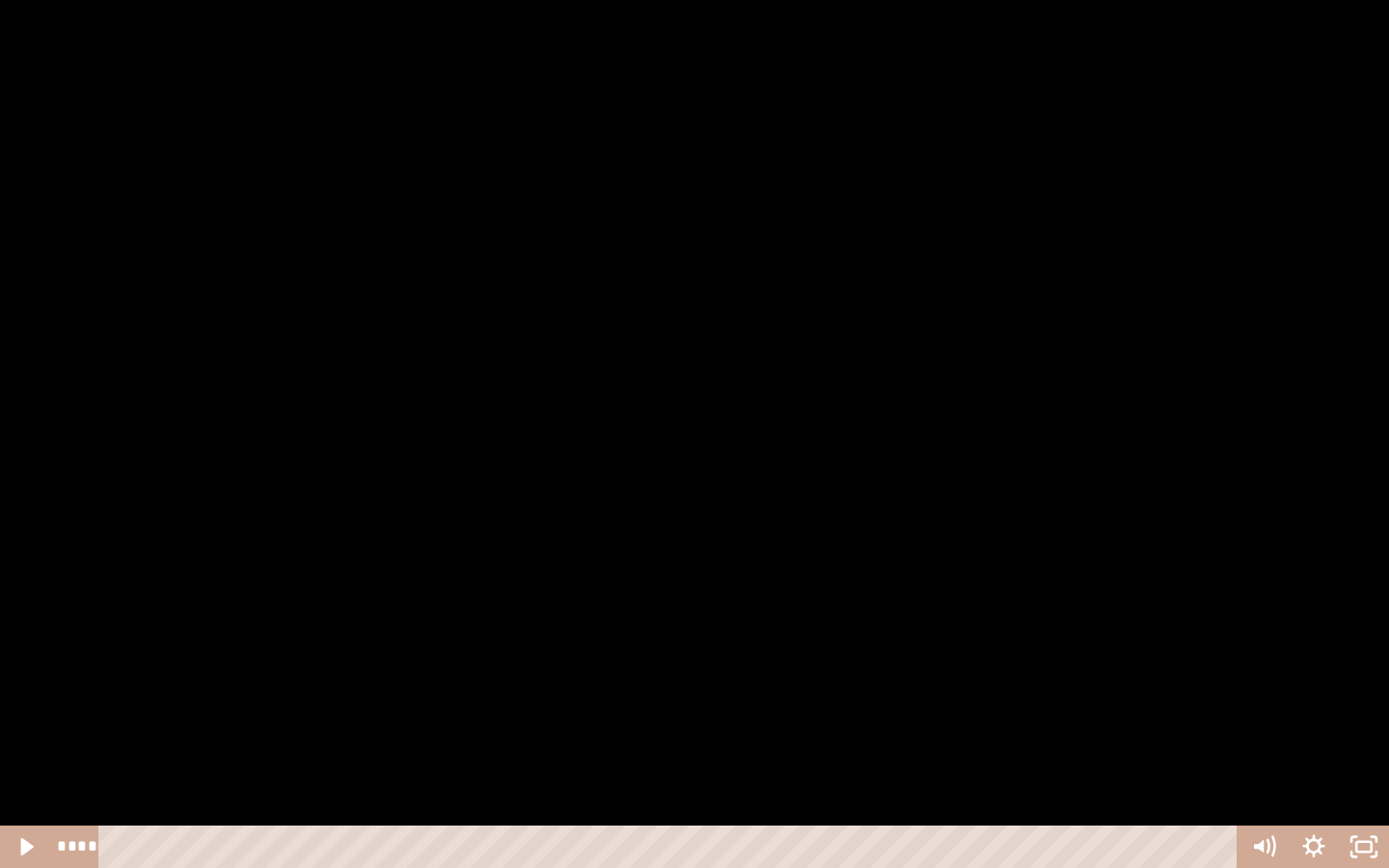 click at bounding box center [694, 434] 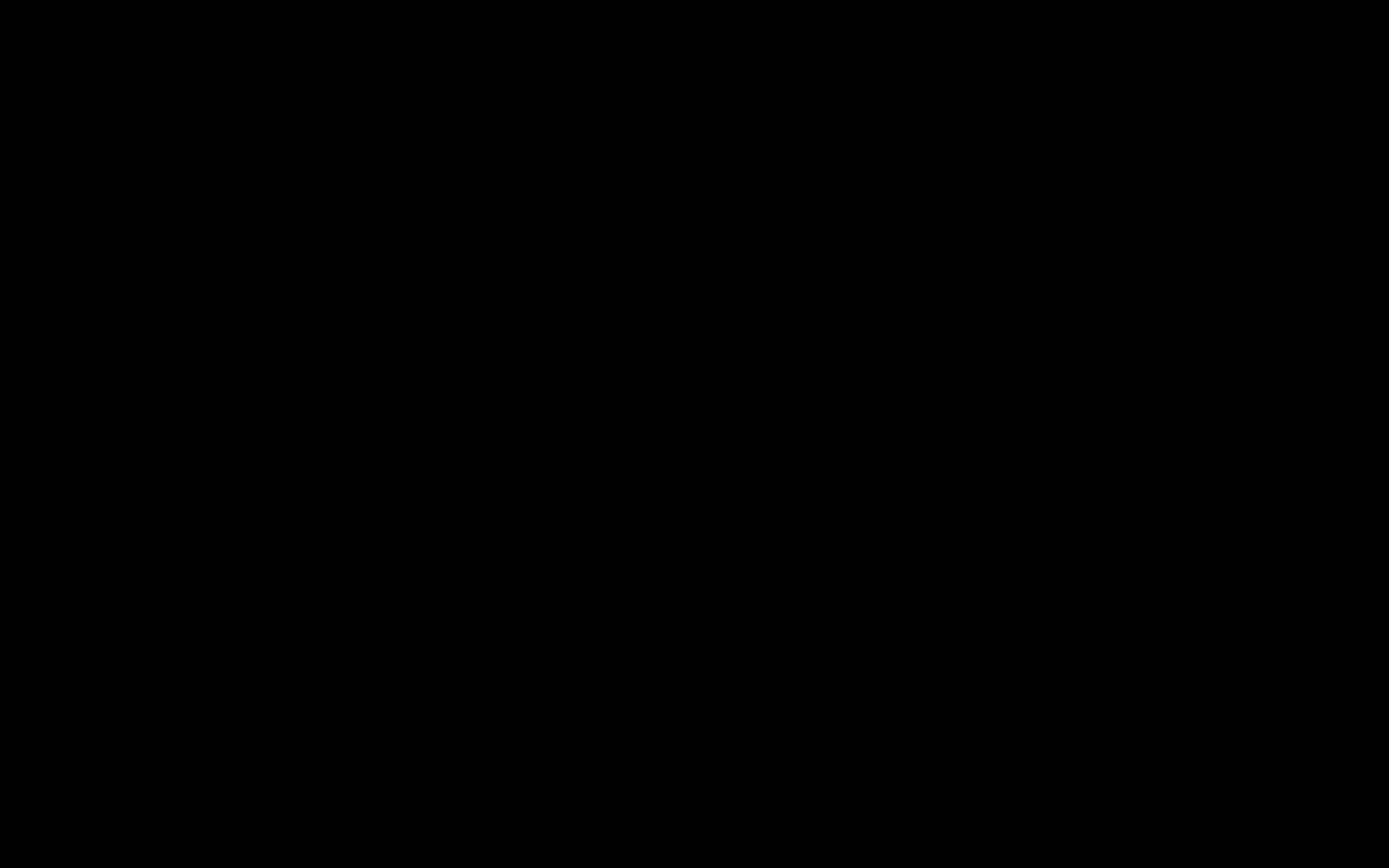 click at bounding box center [694, 434] 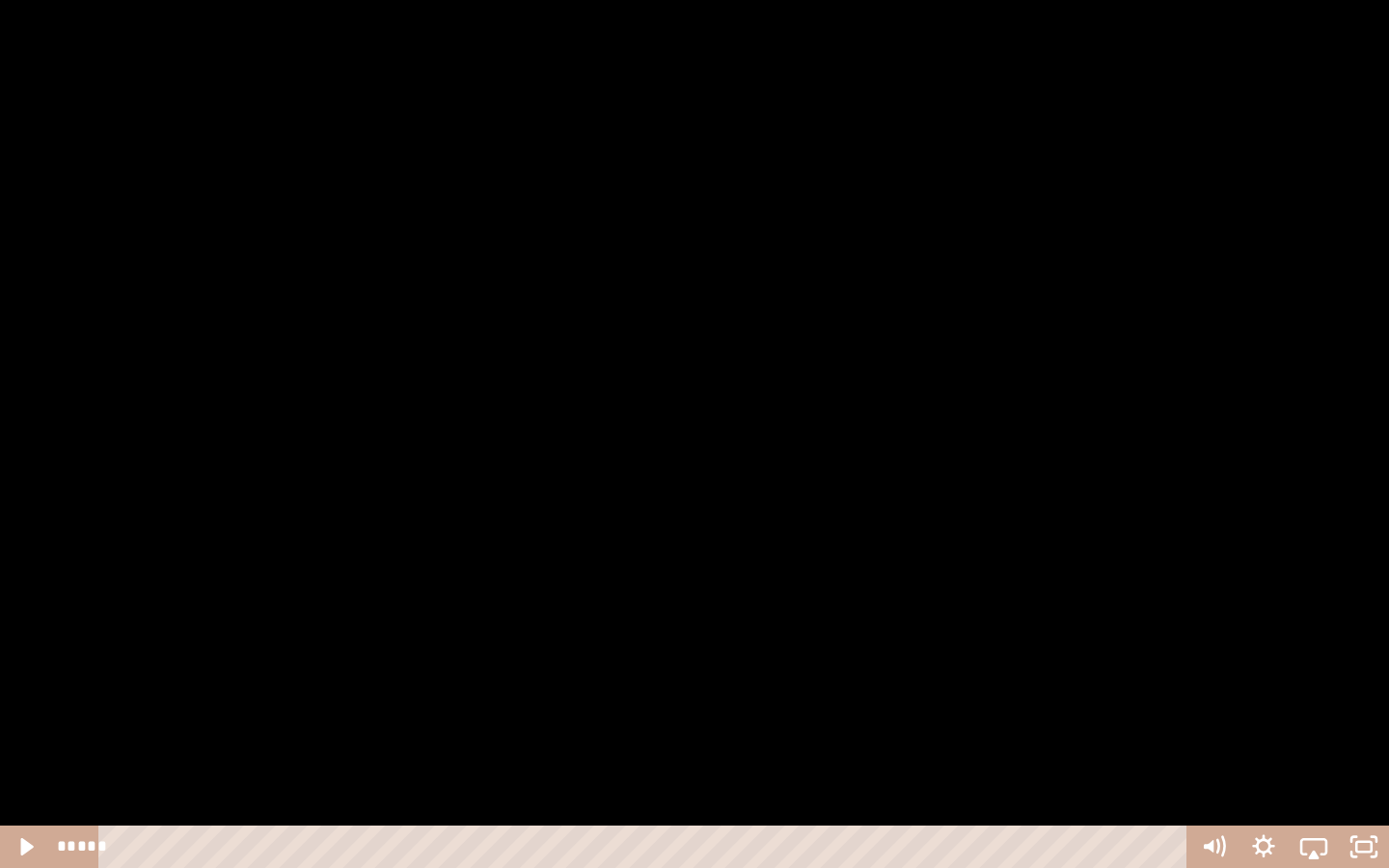 click at bounding box center [694, 434] 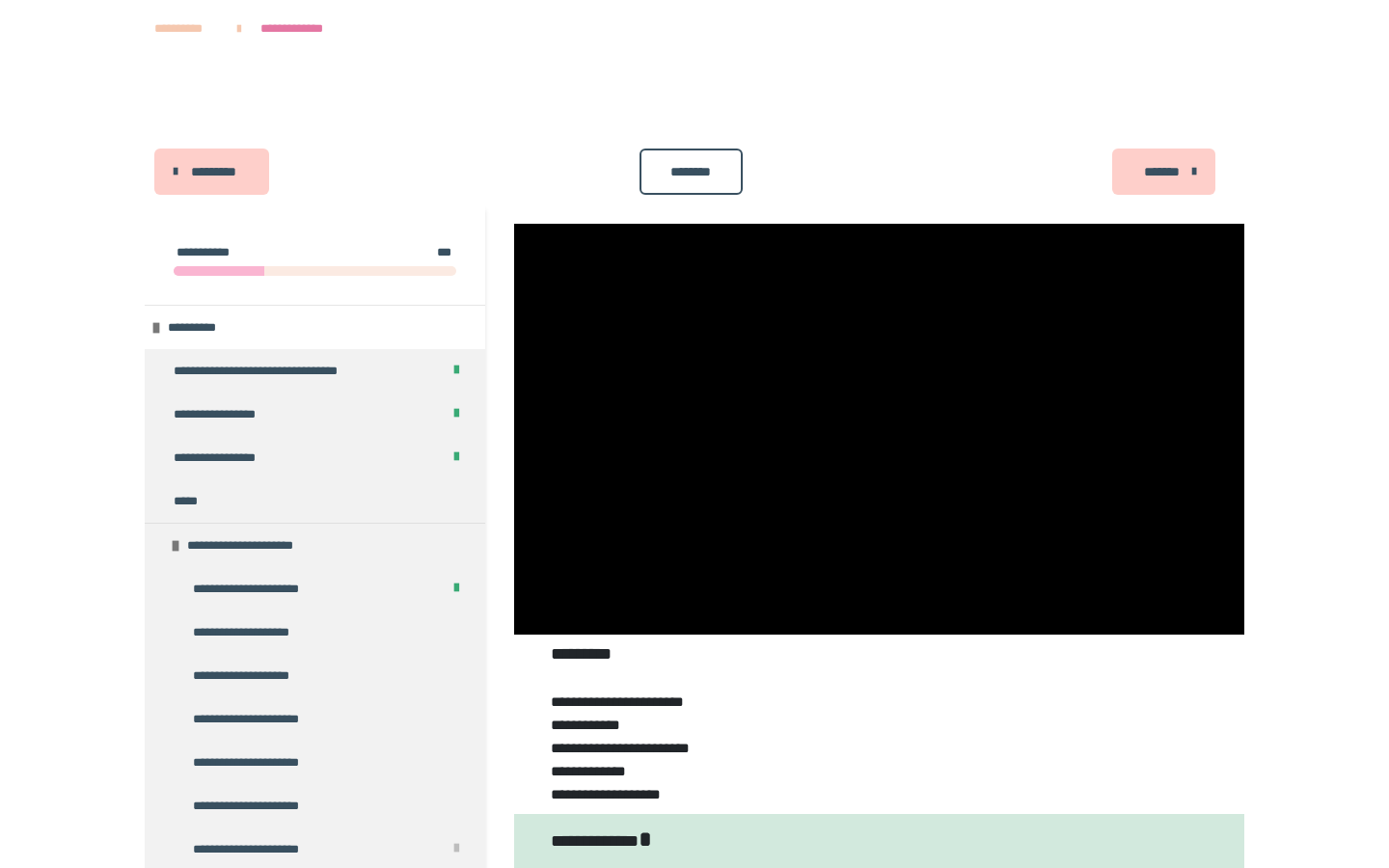 click at bounding box center (694, 112) 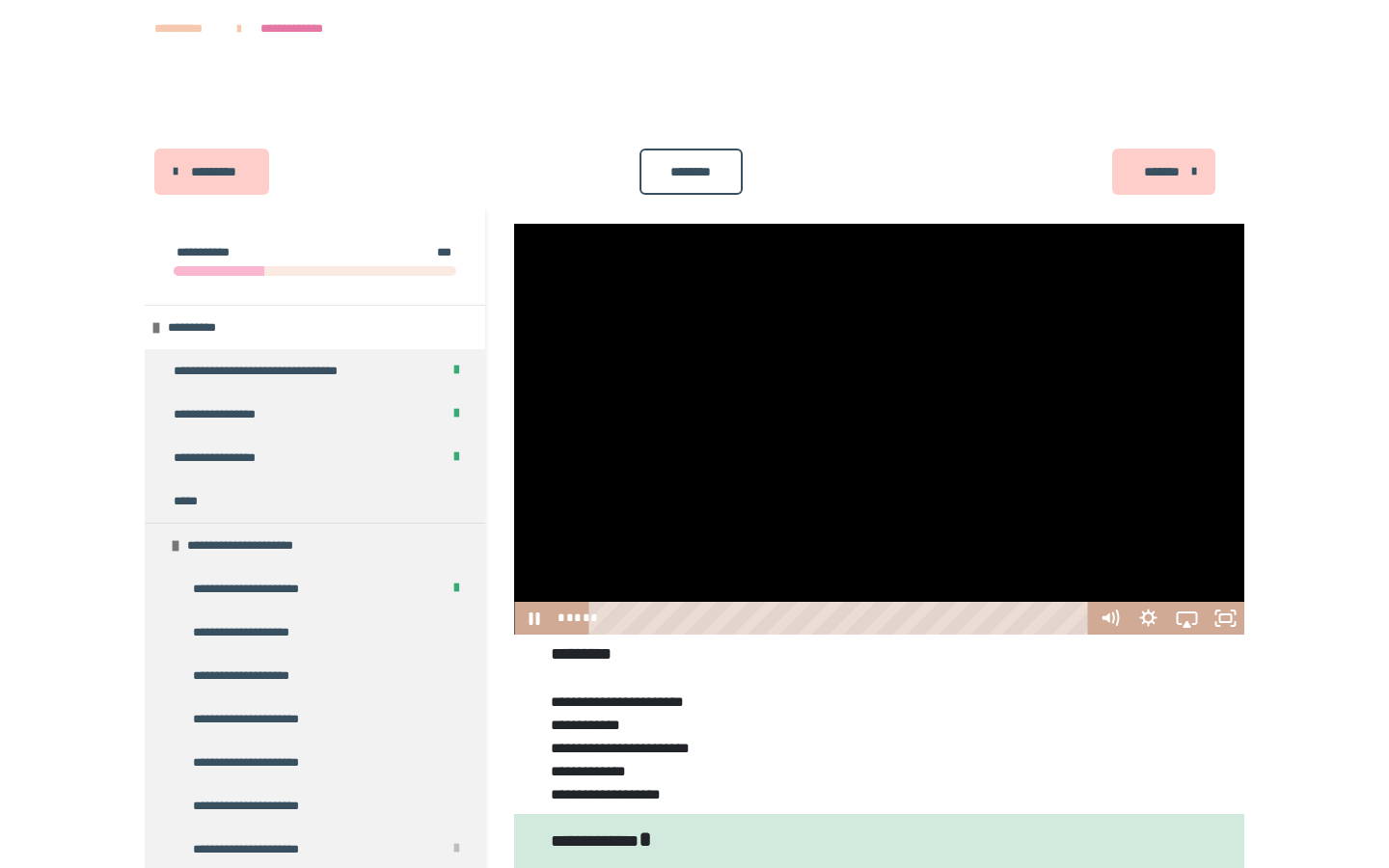 click at bounding box center [879, 429] 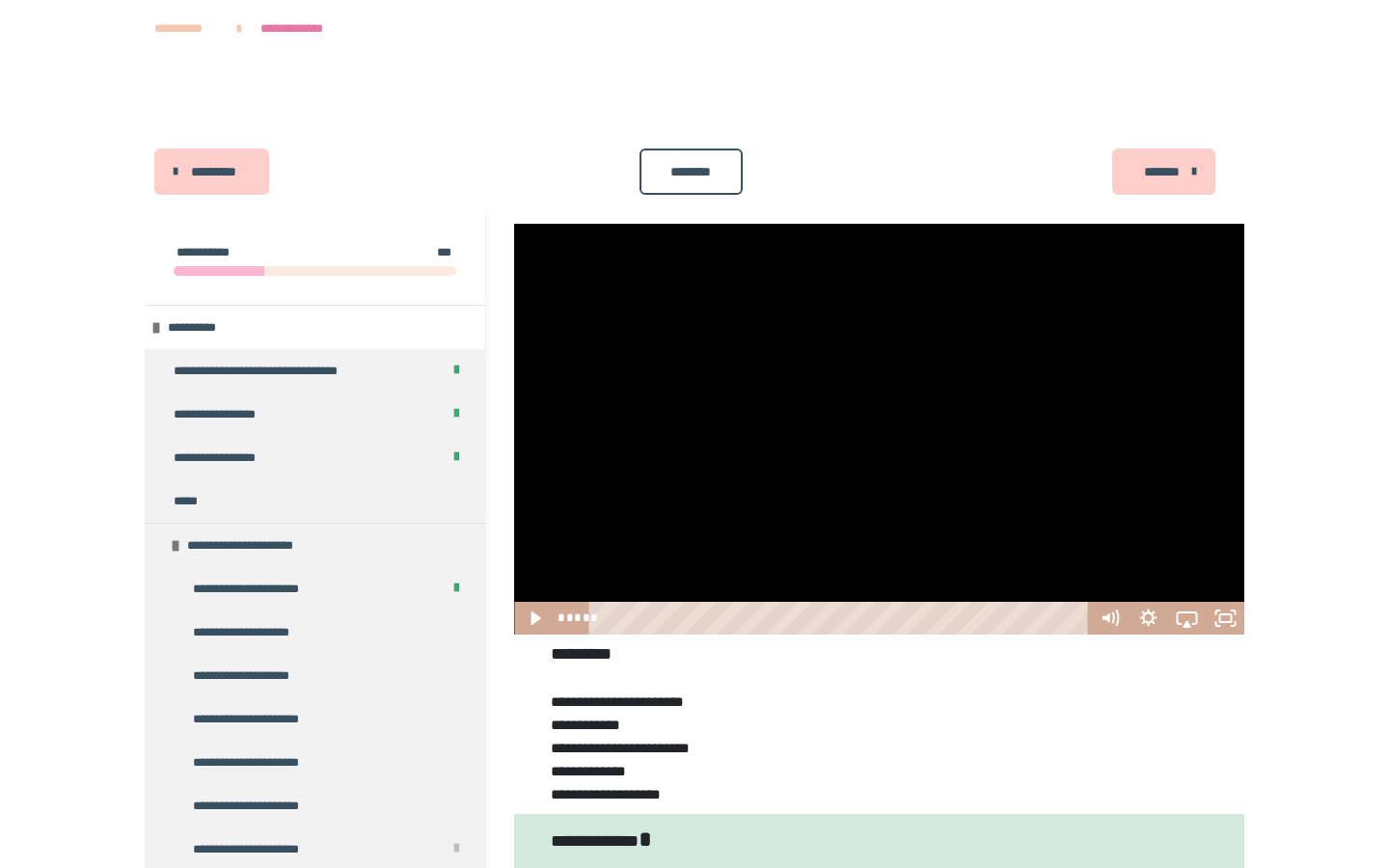 click at bounding box center [879, 429] 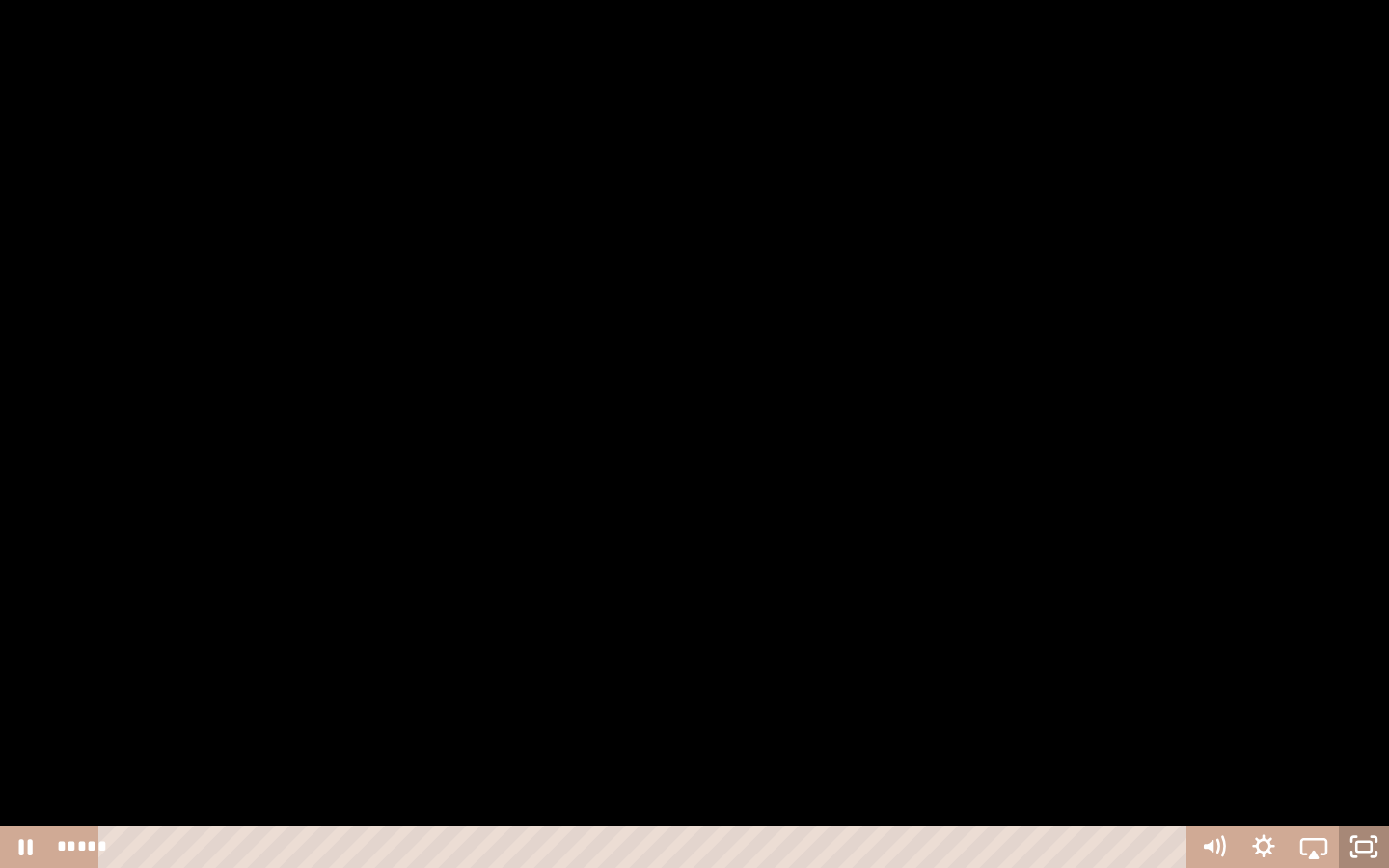 click 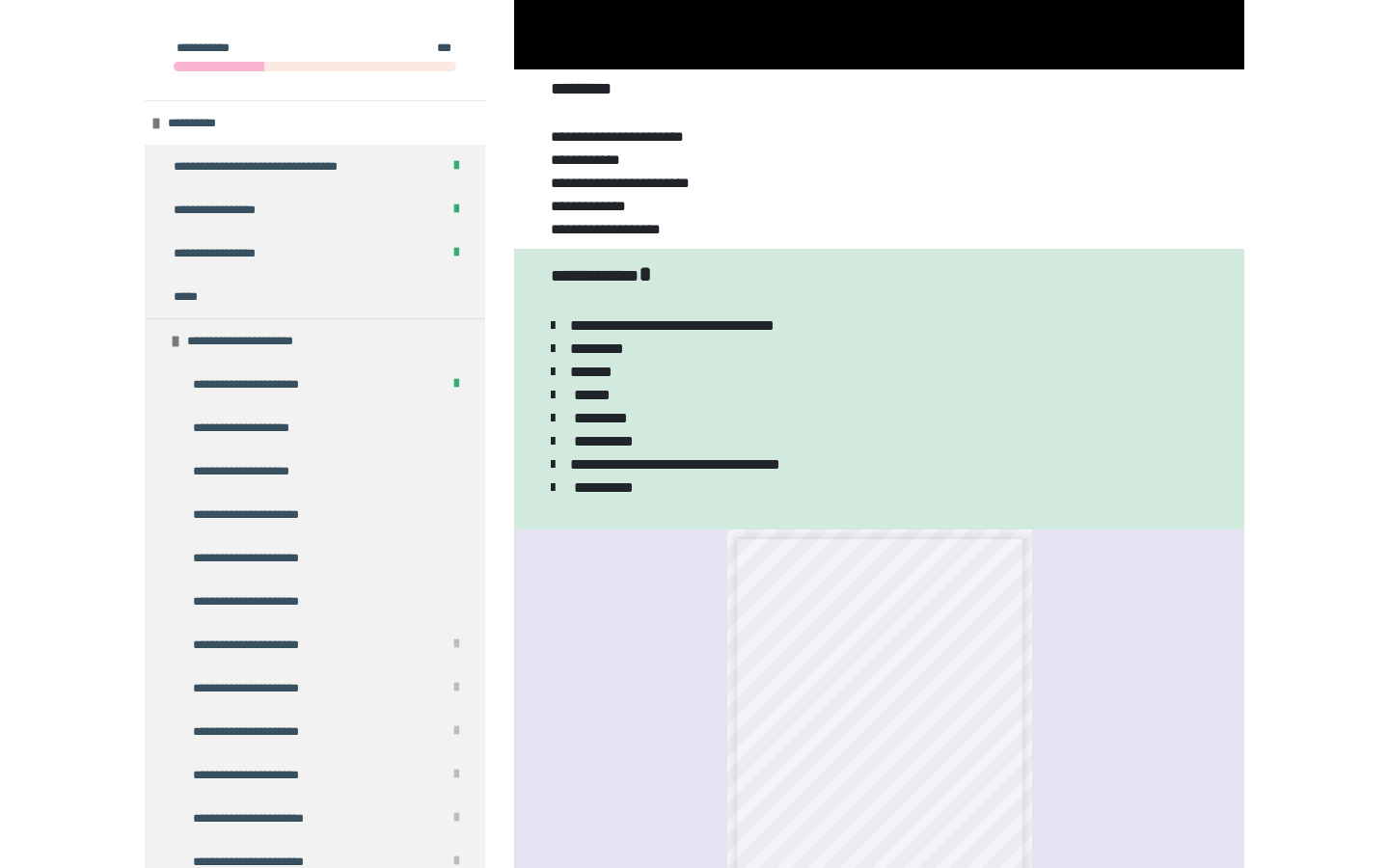 scroll, scrollTop: 575, scrollLeft: 0, axis: vertical 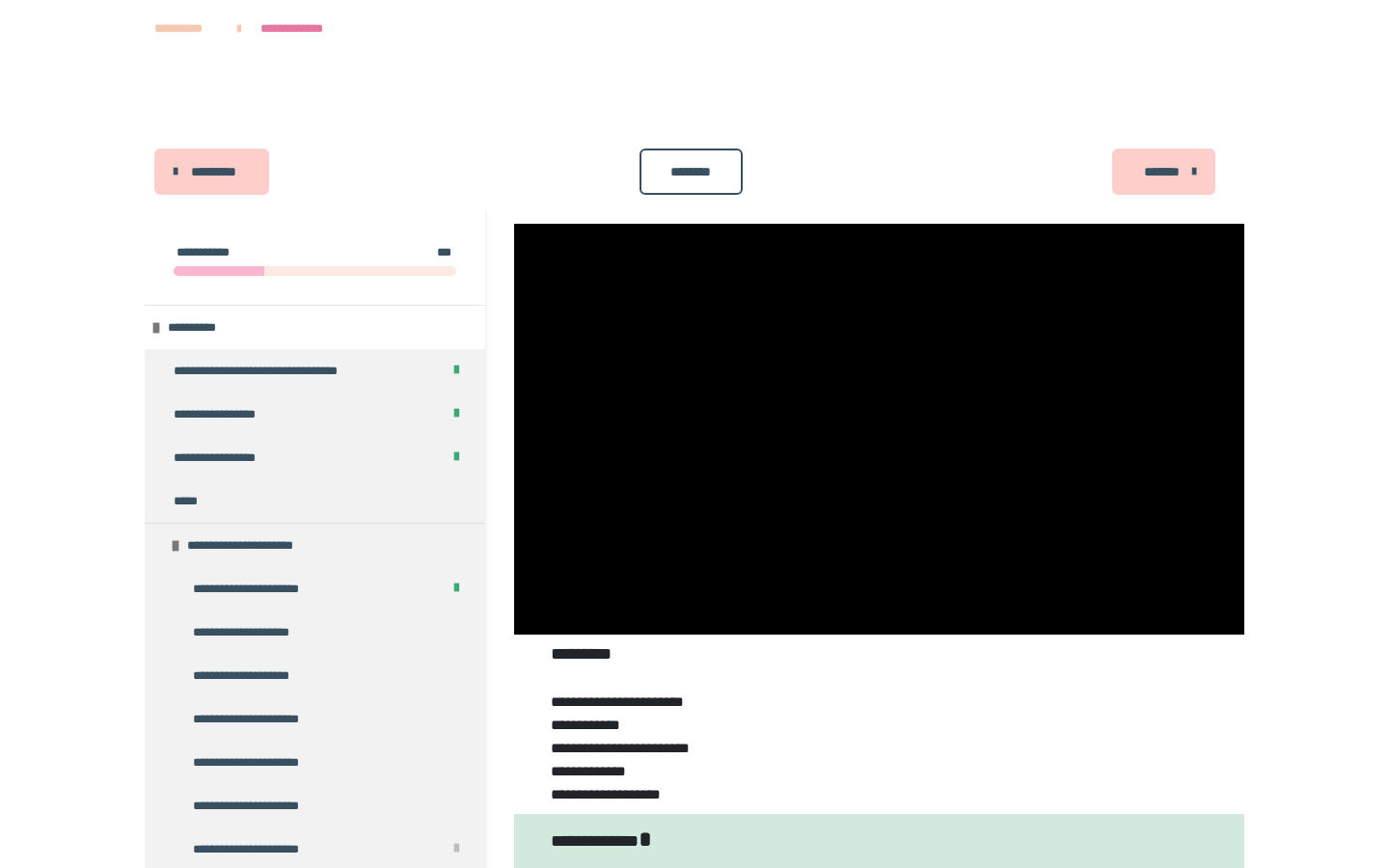 click at bounding box center [879, 429] 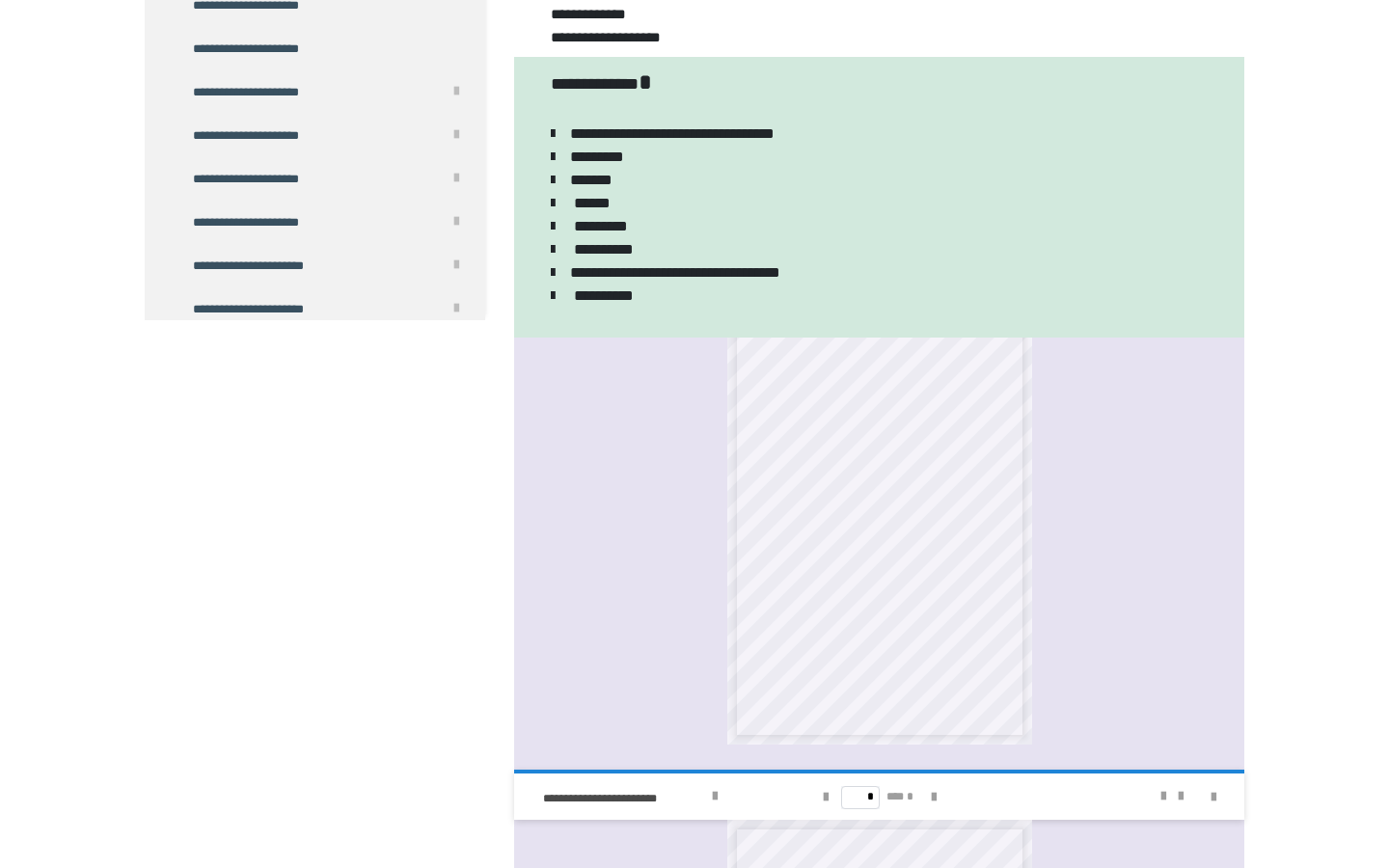 scroll, scrollTop: 0, scrollLeft: 0, axis: both 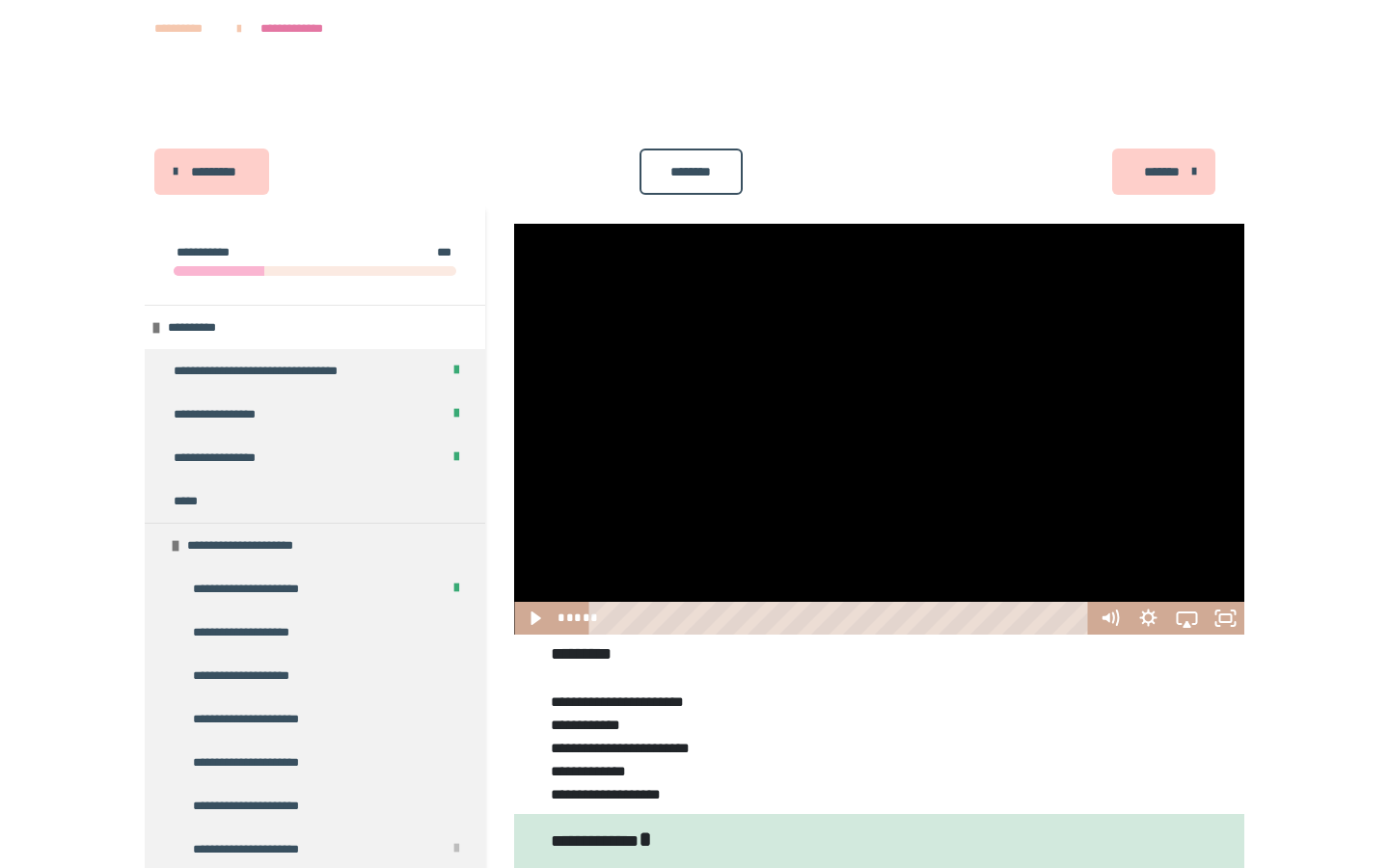 click at bounding box center (879, 429) 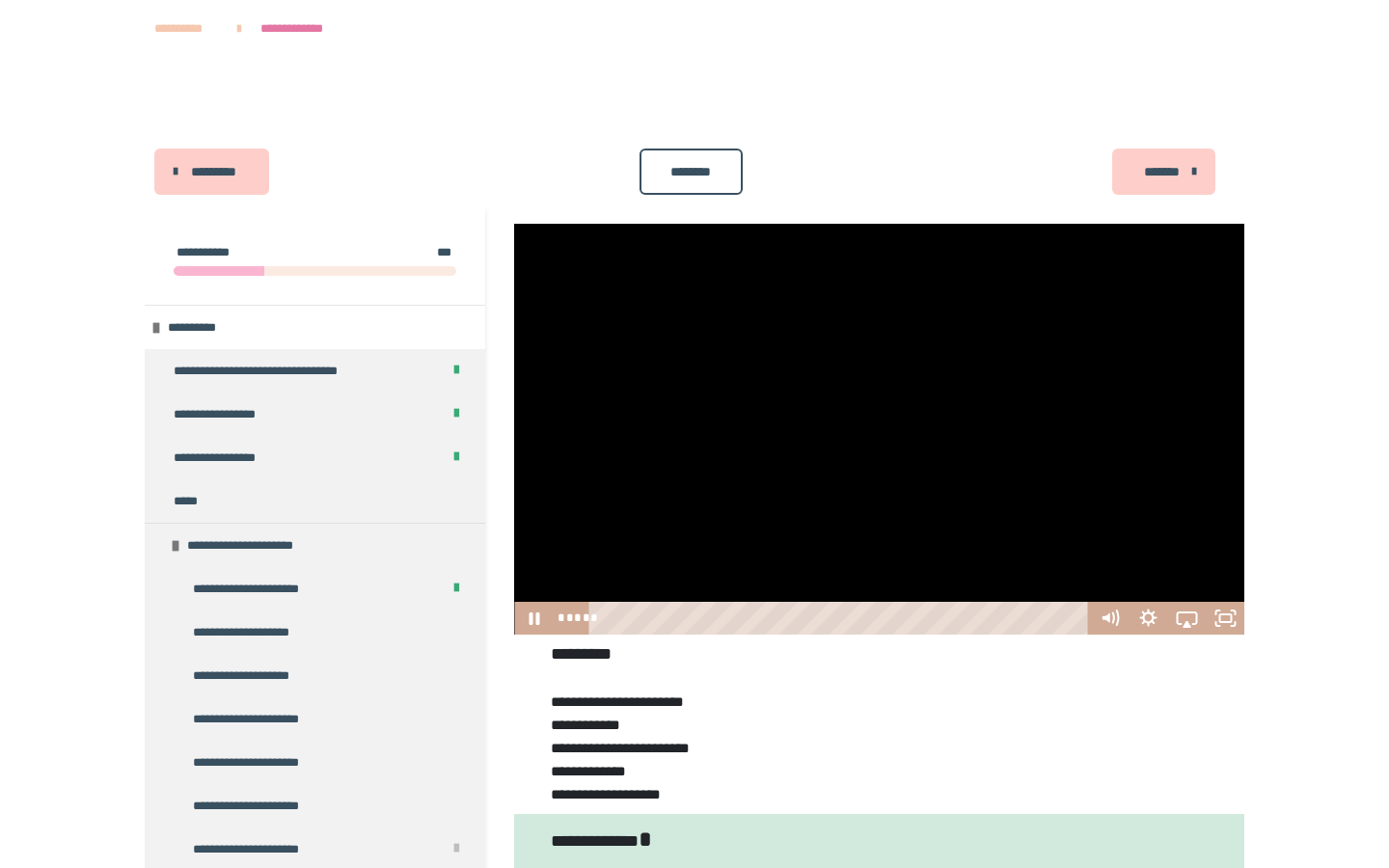 click at bounding box center (879, 429) 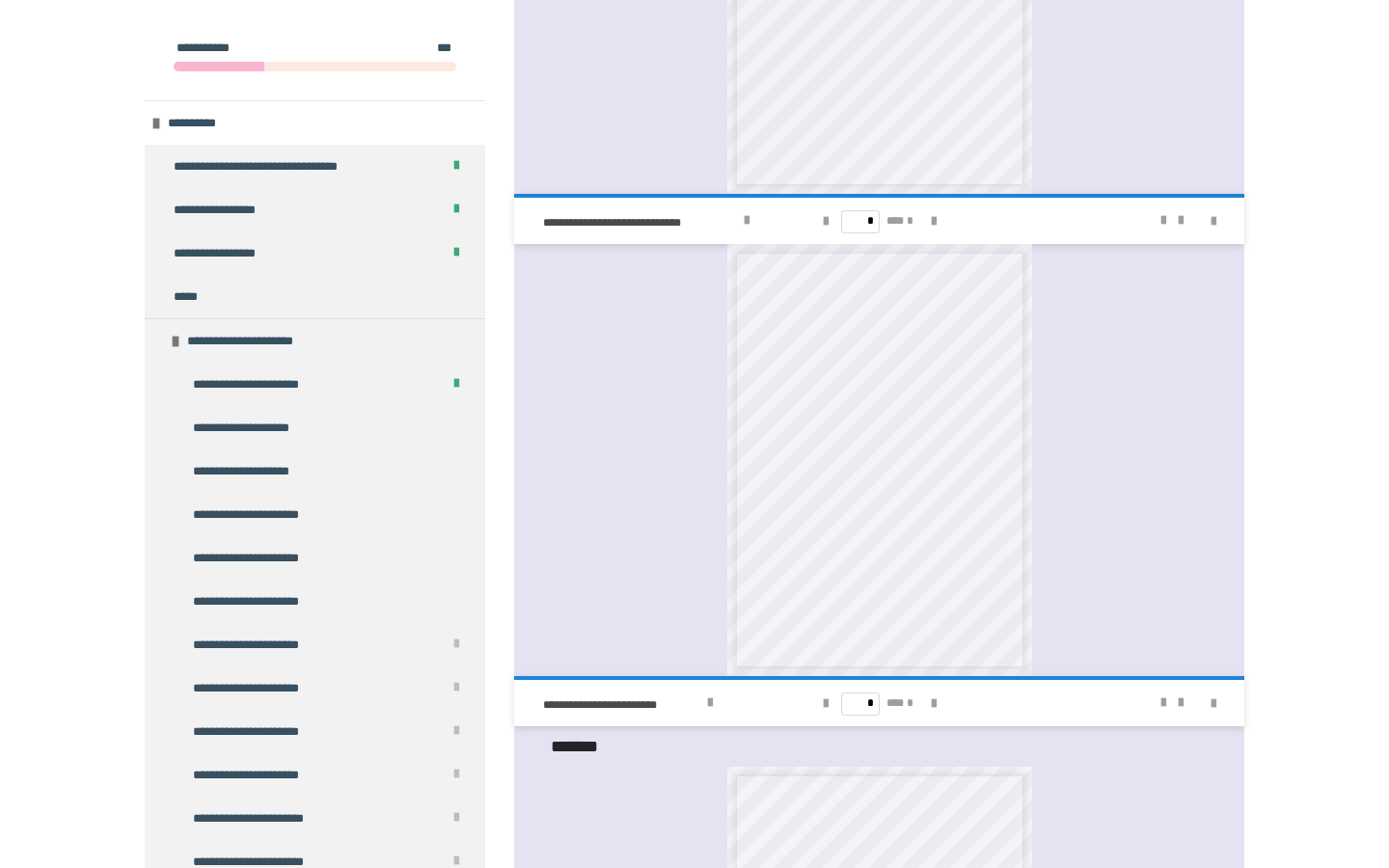 scroll, scrollTop: 1816, scrollLeft: 0, axis: vertical 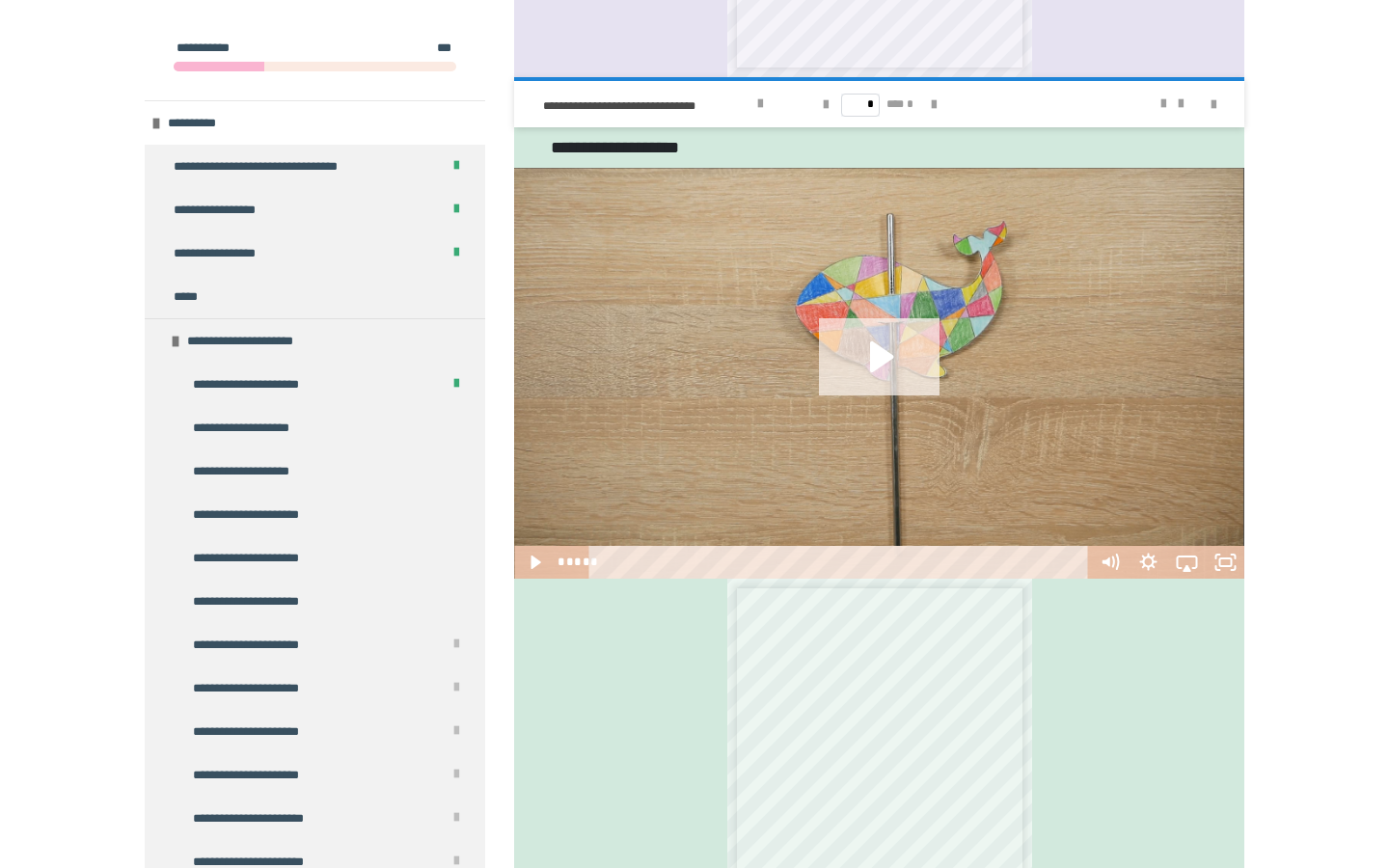 click 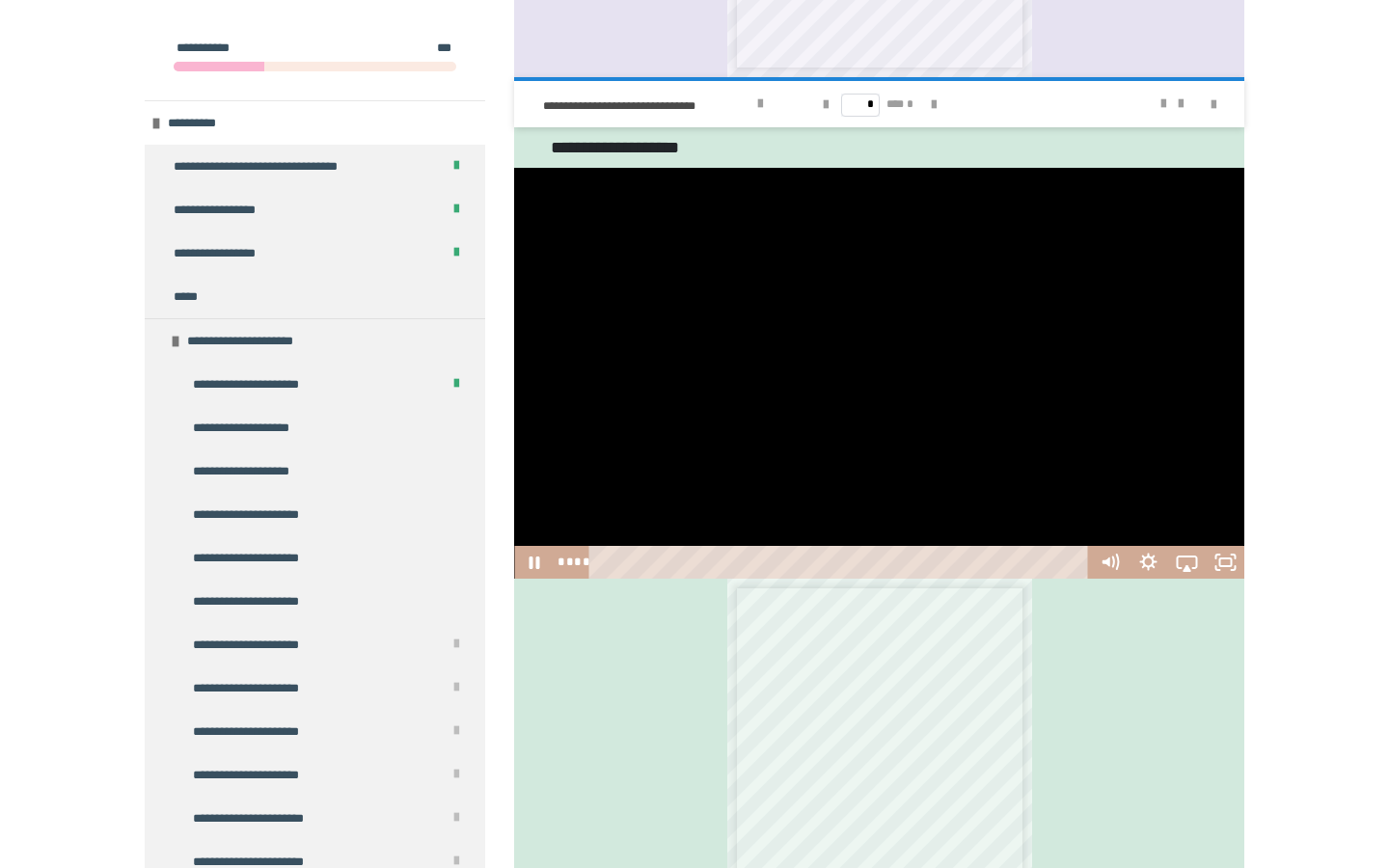 click at bounding box center (879, 373) 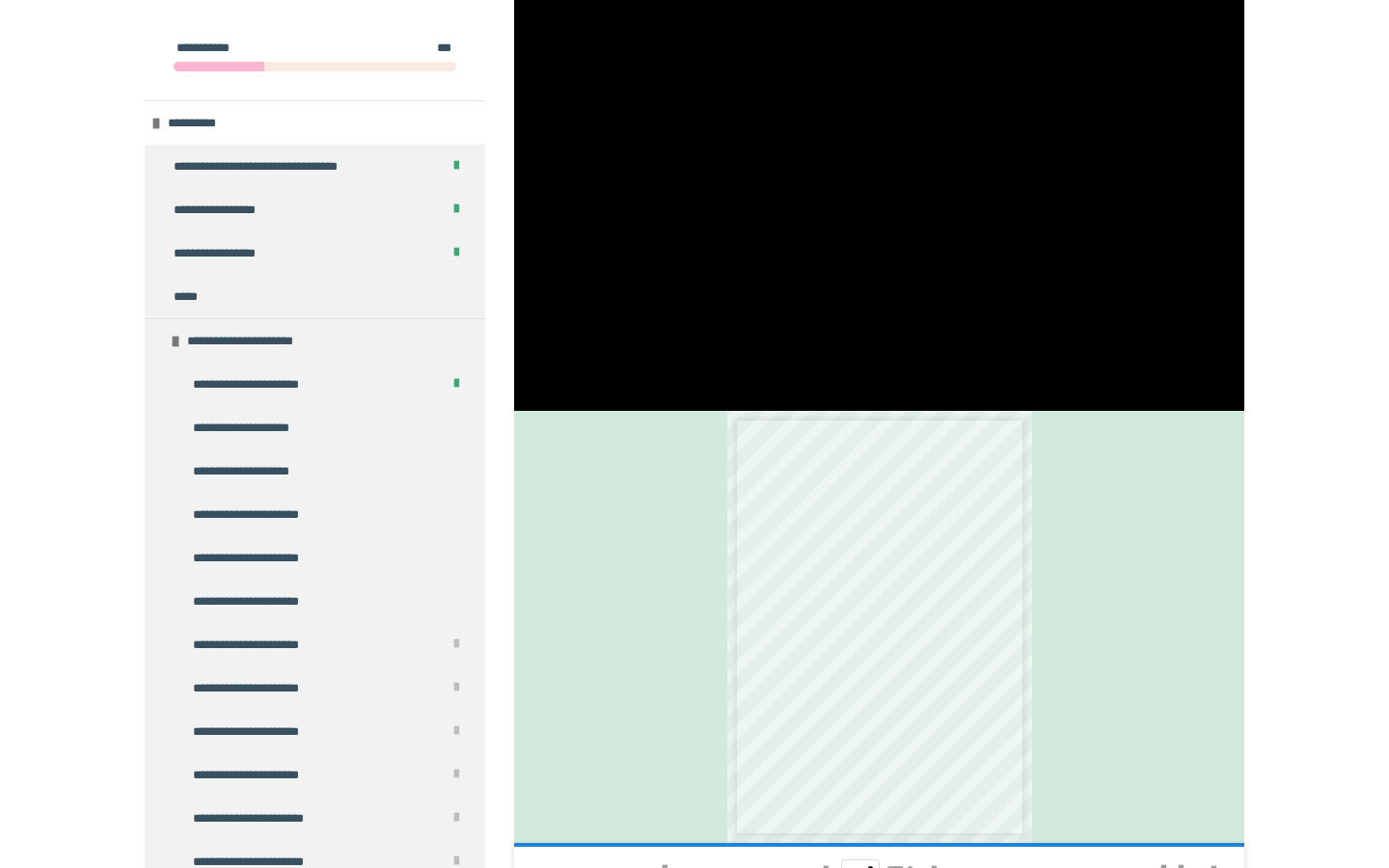 scroll, scrollTop: 3263, scrollLeft: 0, axis: vertical 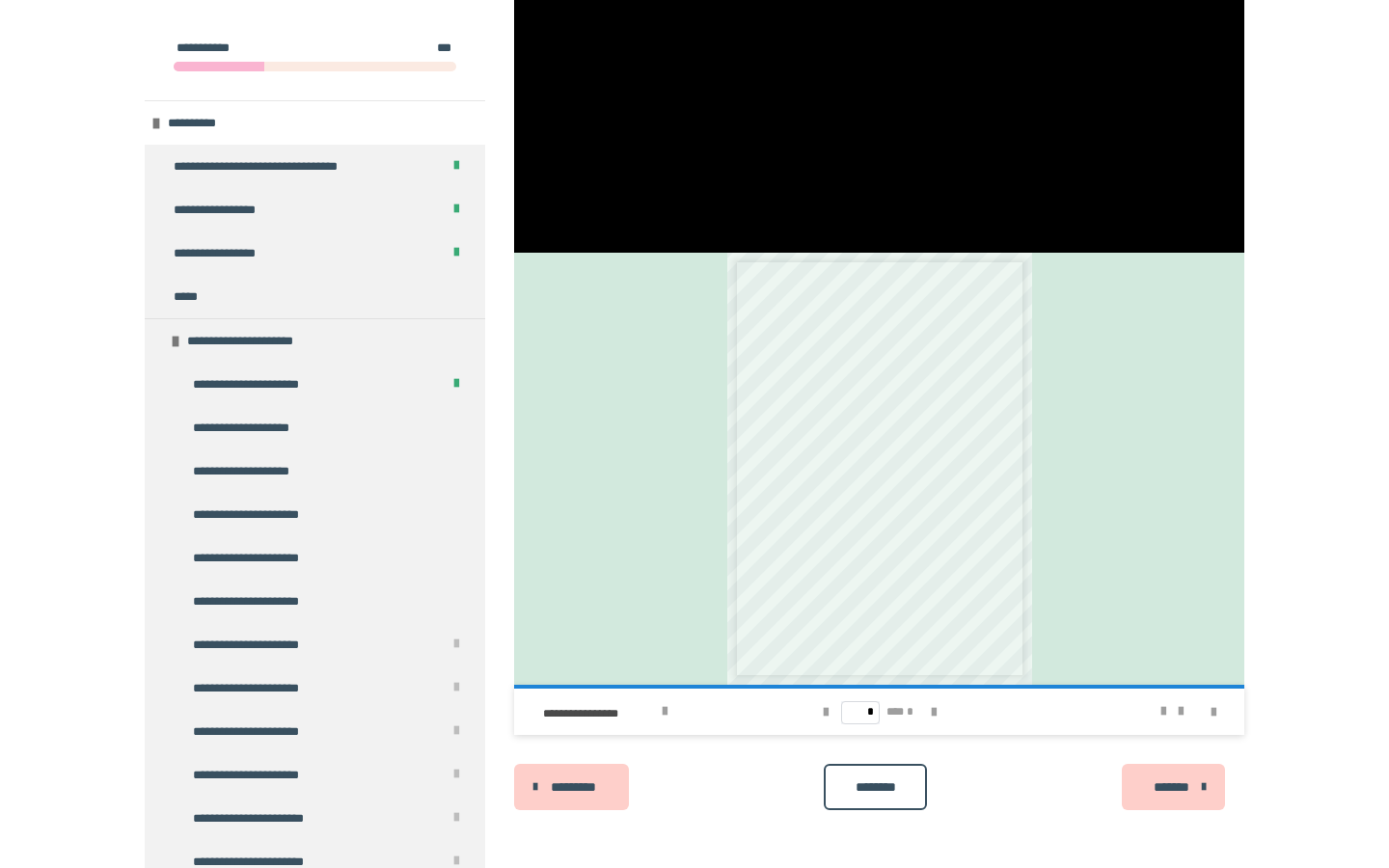 click on "********" at bounding box center [875, 787] 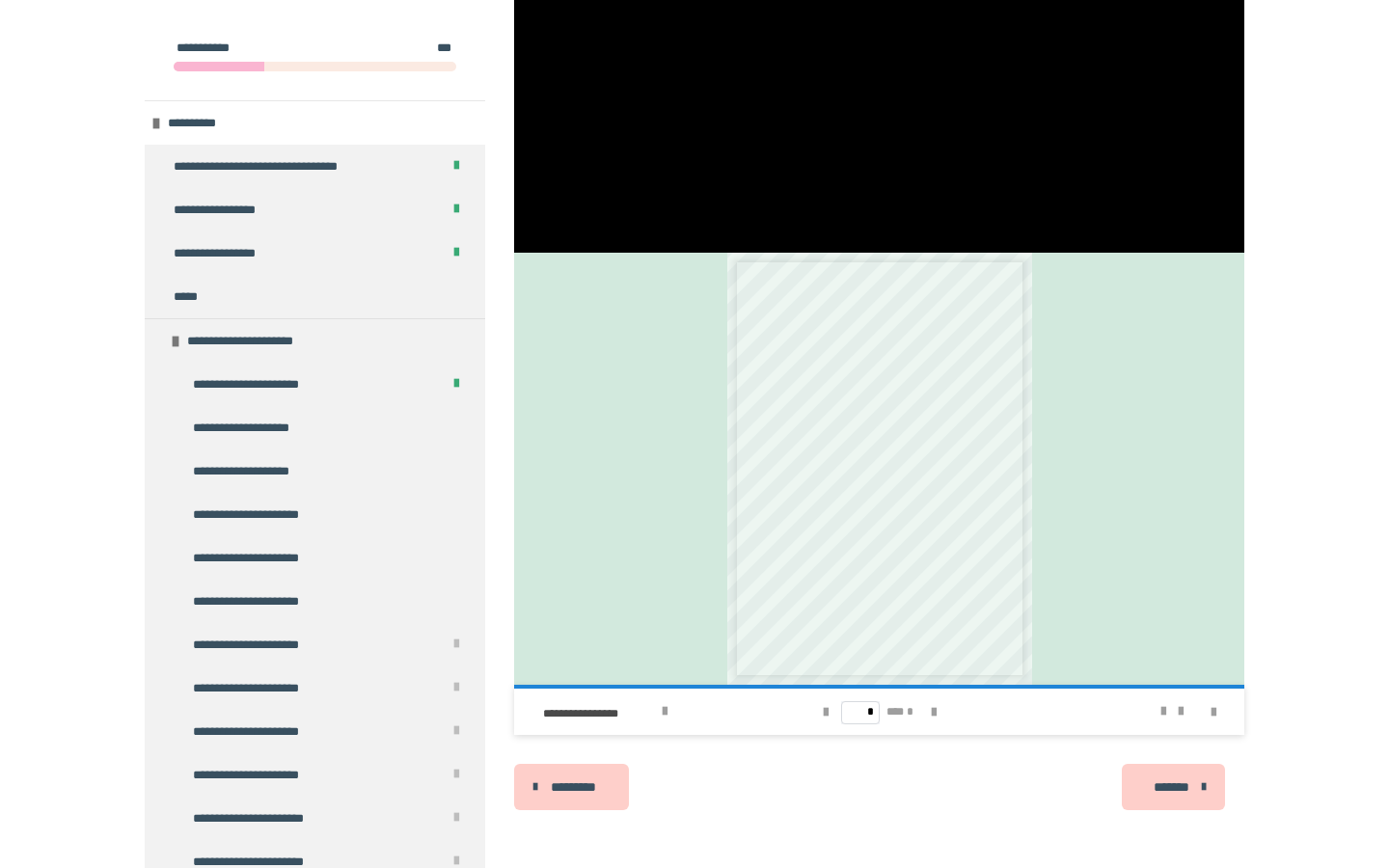 click on "********* ******** *******" at bounding box center [879, 787] 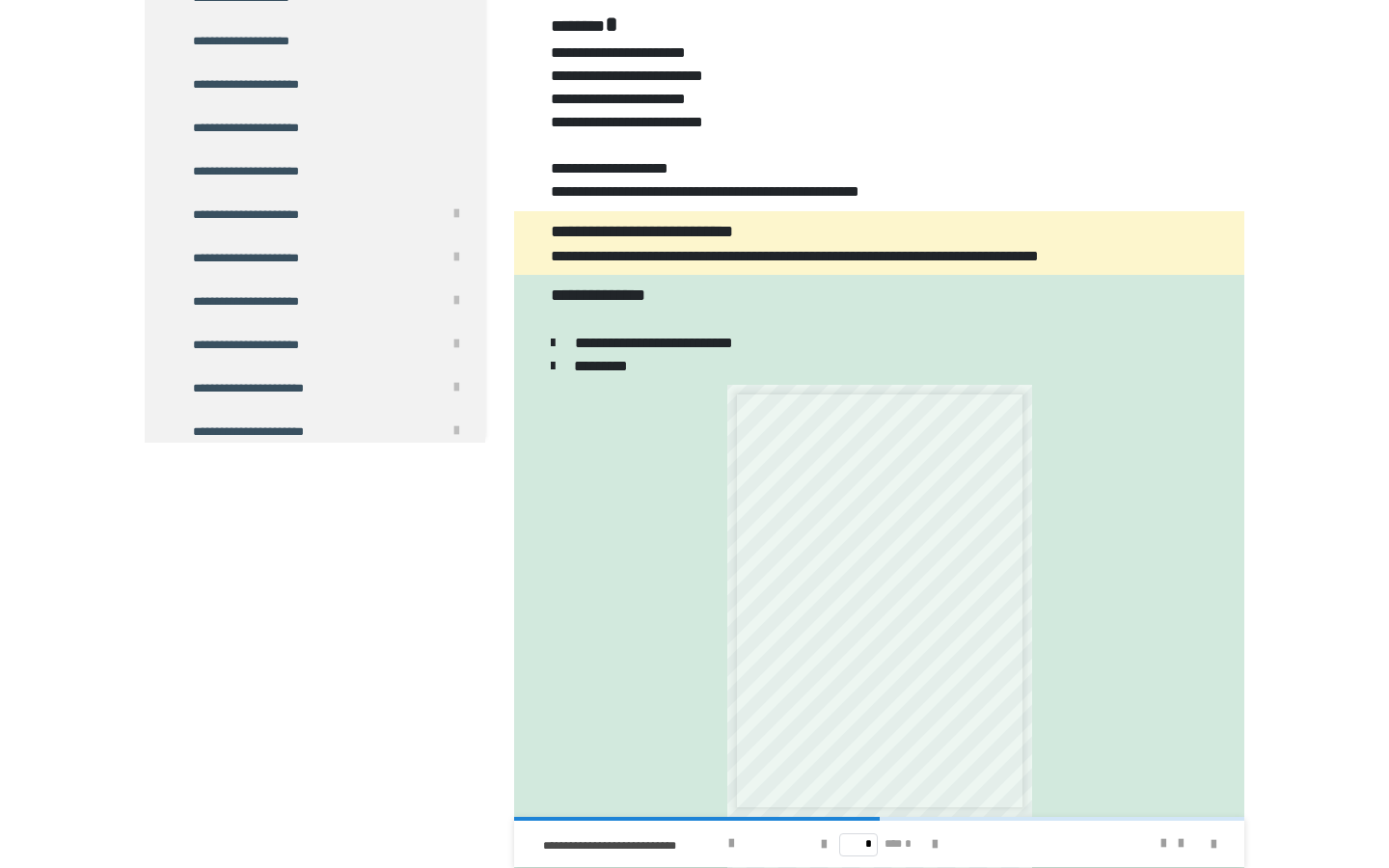 scroll, scrollTop: 0, scrollLeft: 0, axis: both 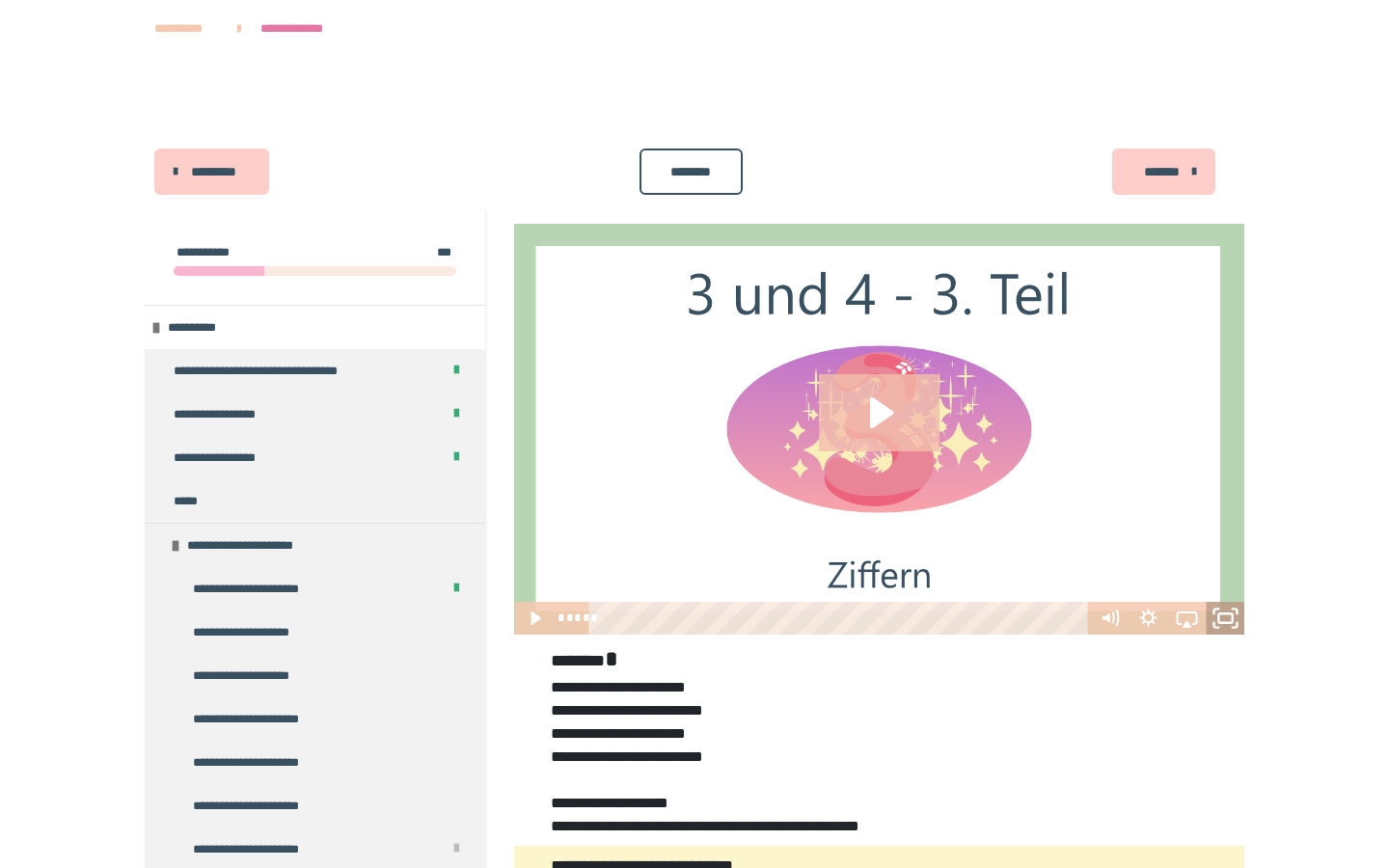 click 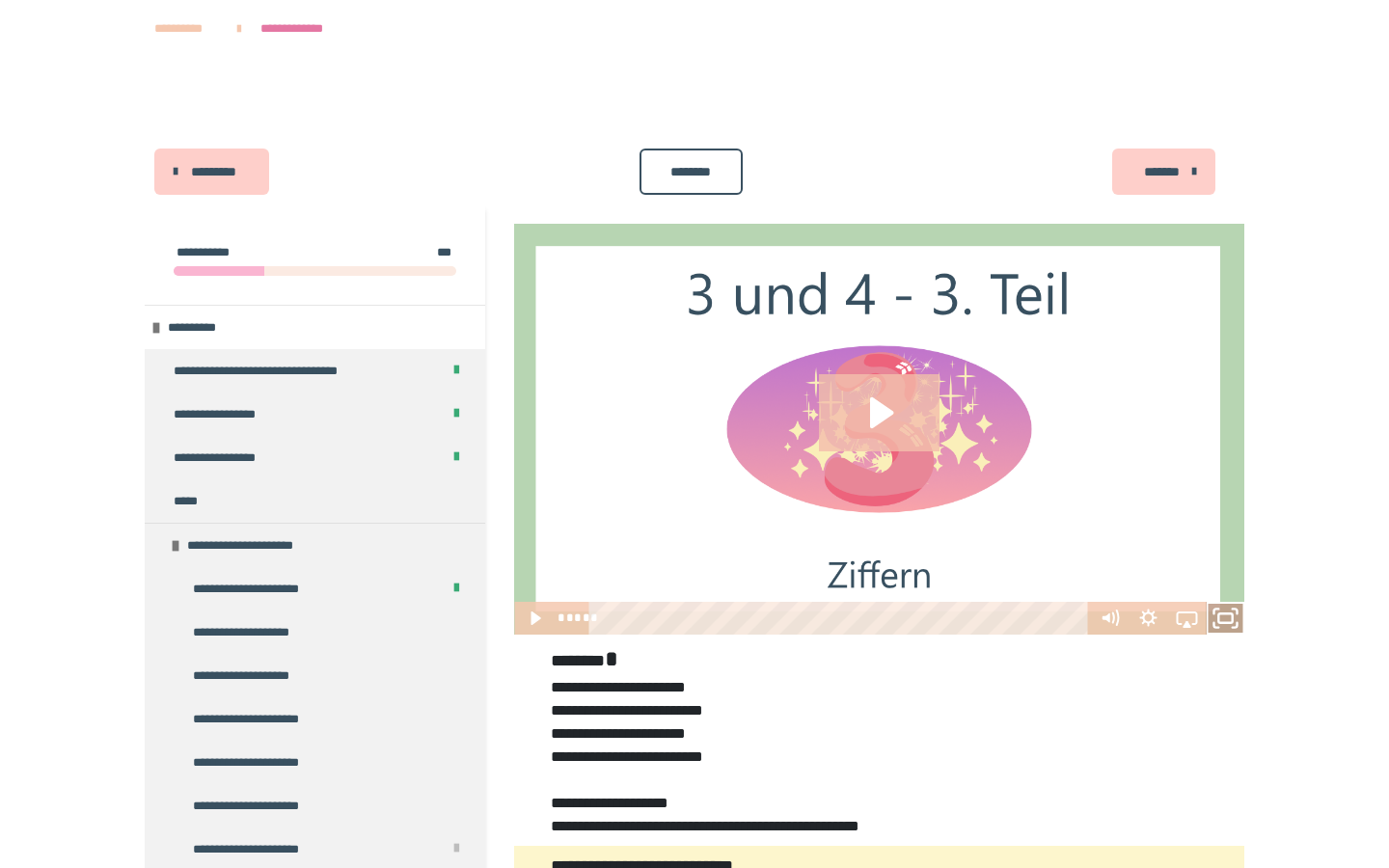 click 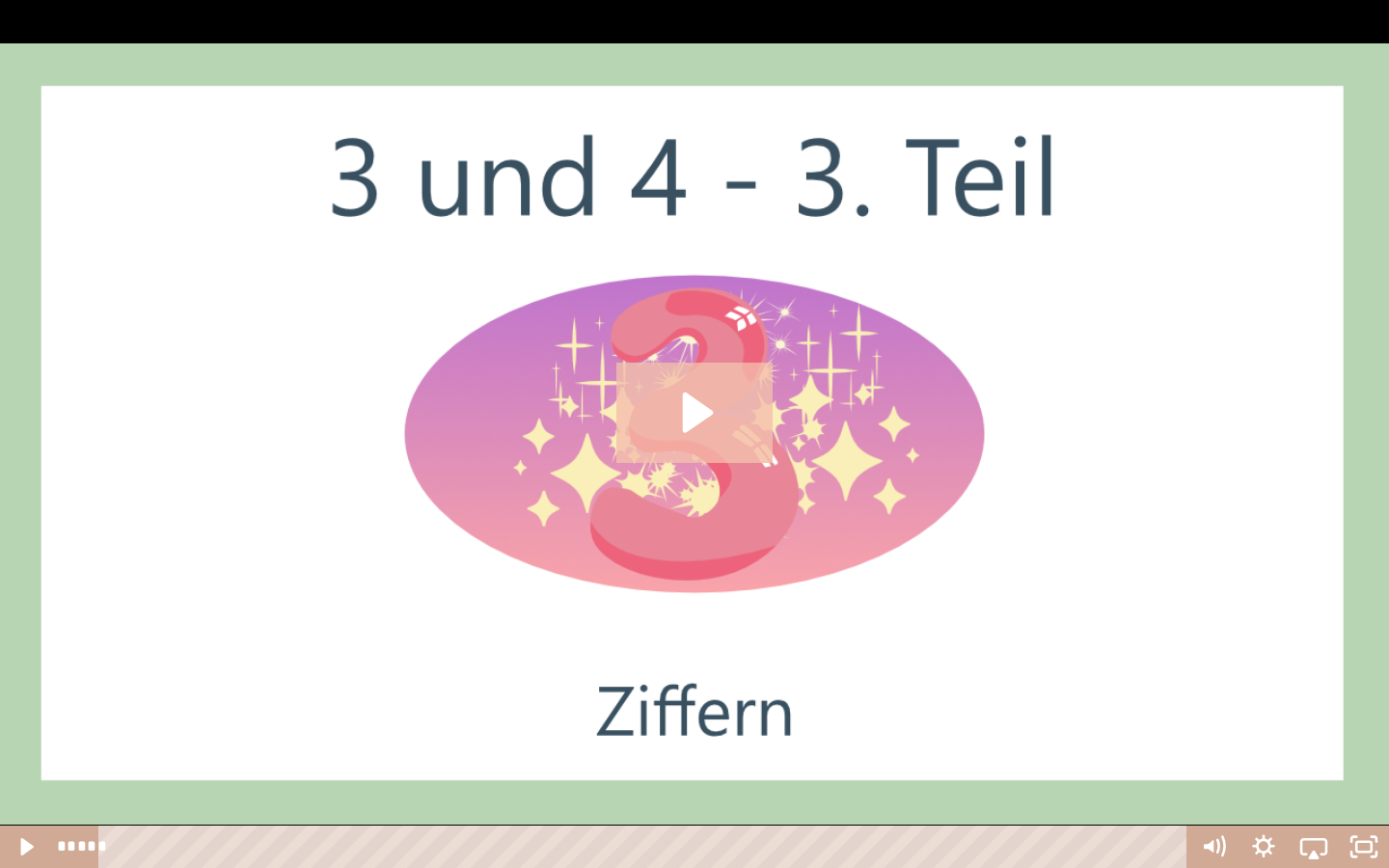 click at bounding box center [694, 434] 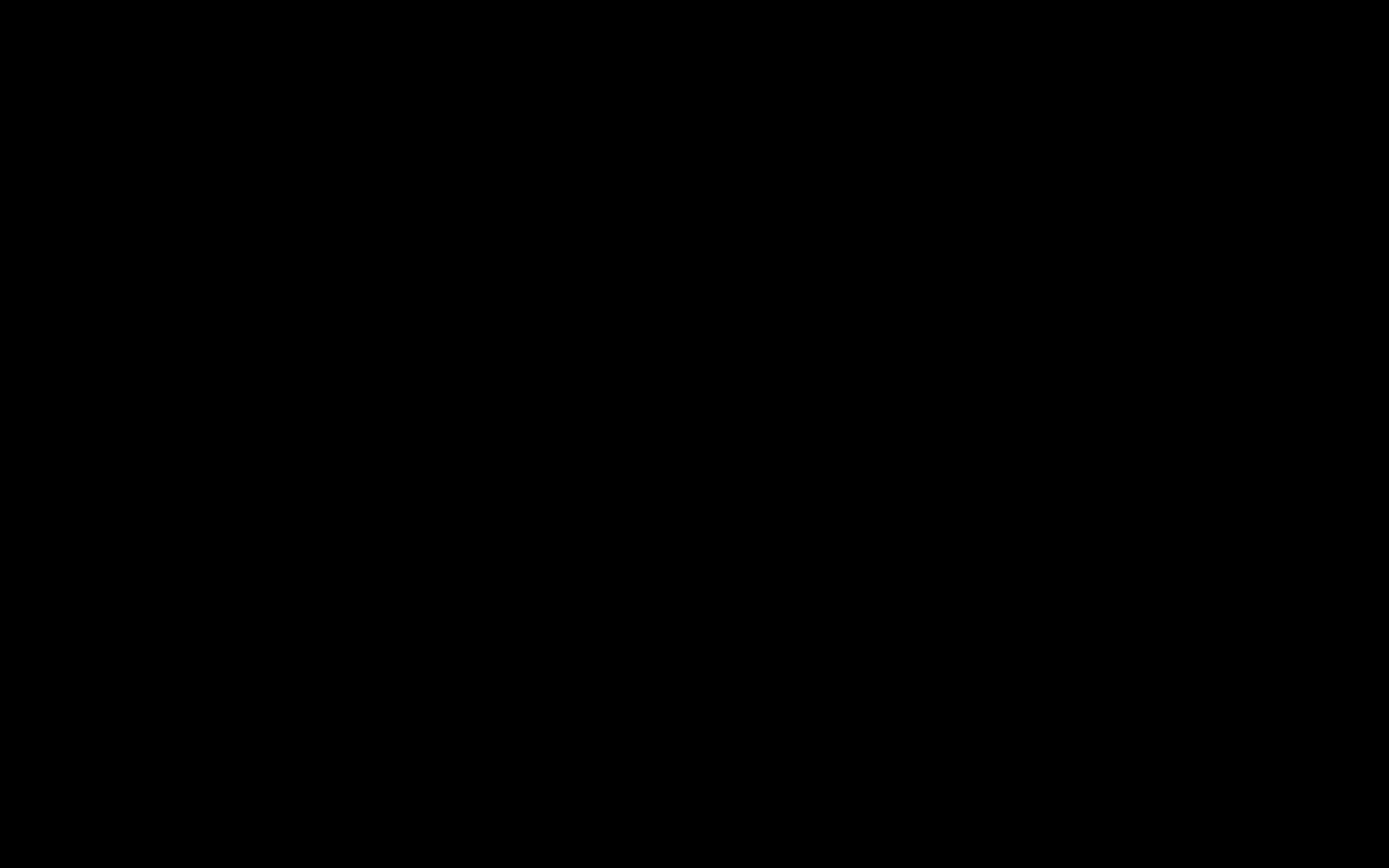 click at bounding box center (694, 434) 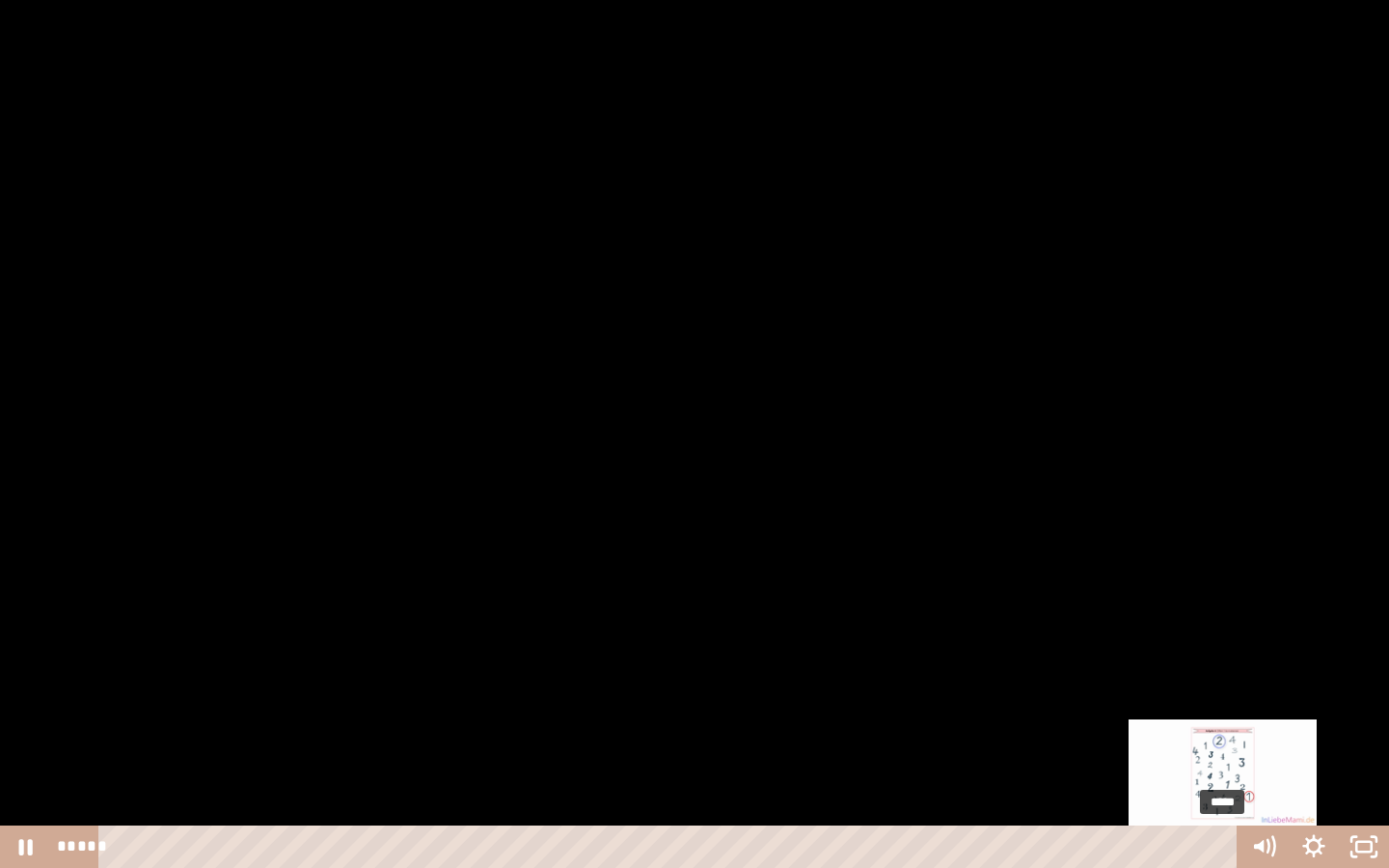 click on "*****" at bounding box center [671, 847] 